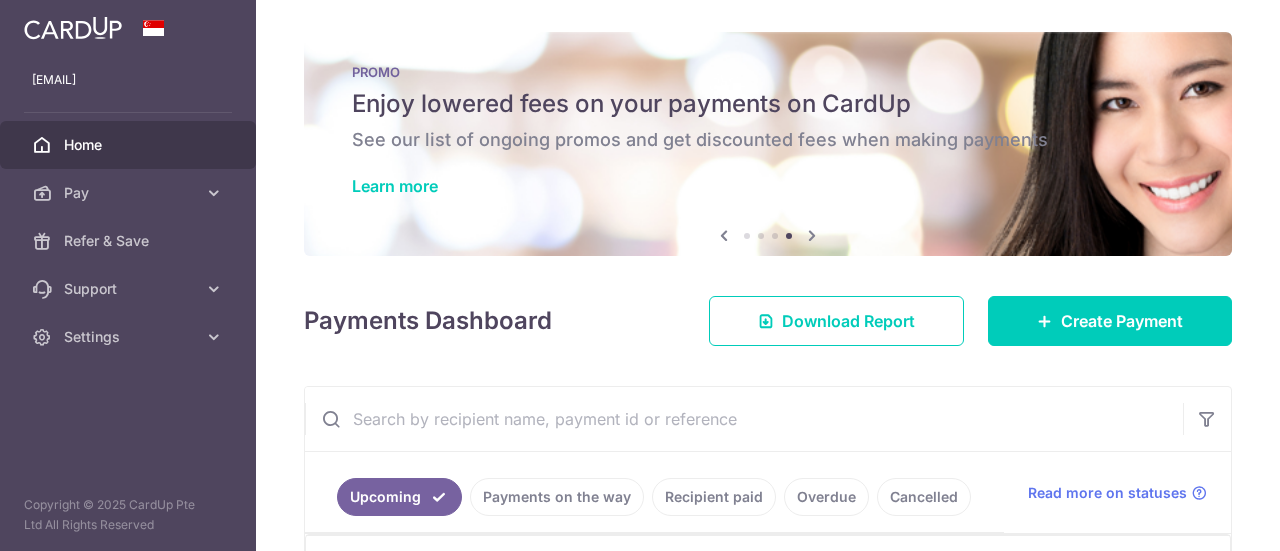 scroll, scrollTop: 0, scrollLeft: 0, axis: both 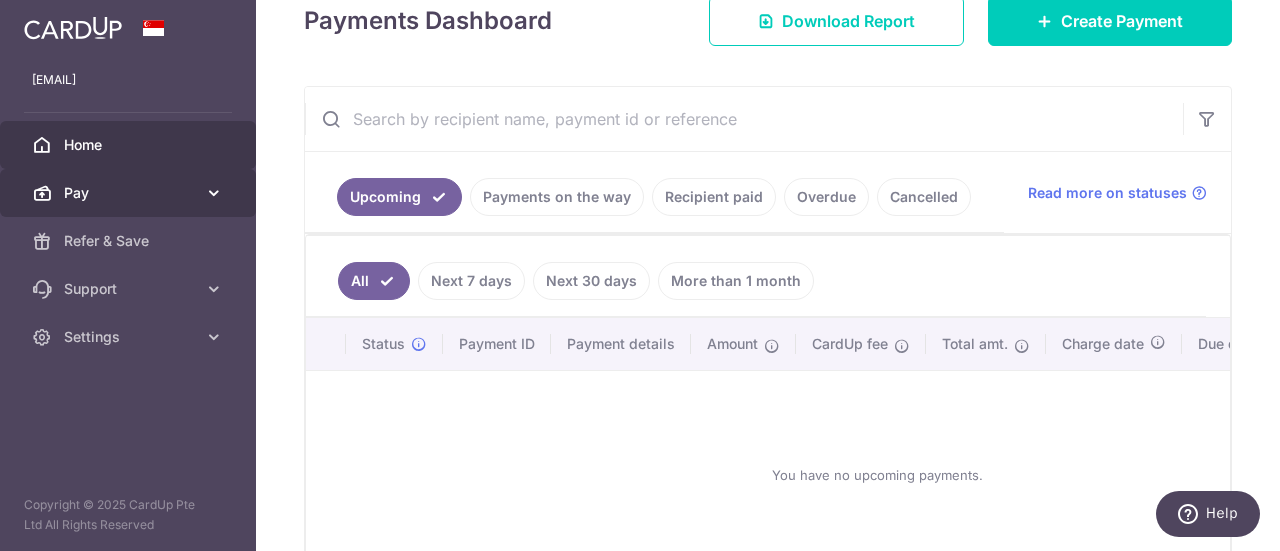 click on "Pay" at bounding box center (130, 193) 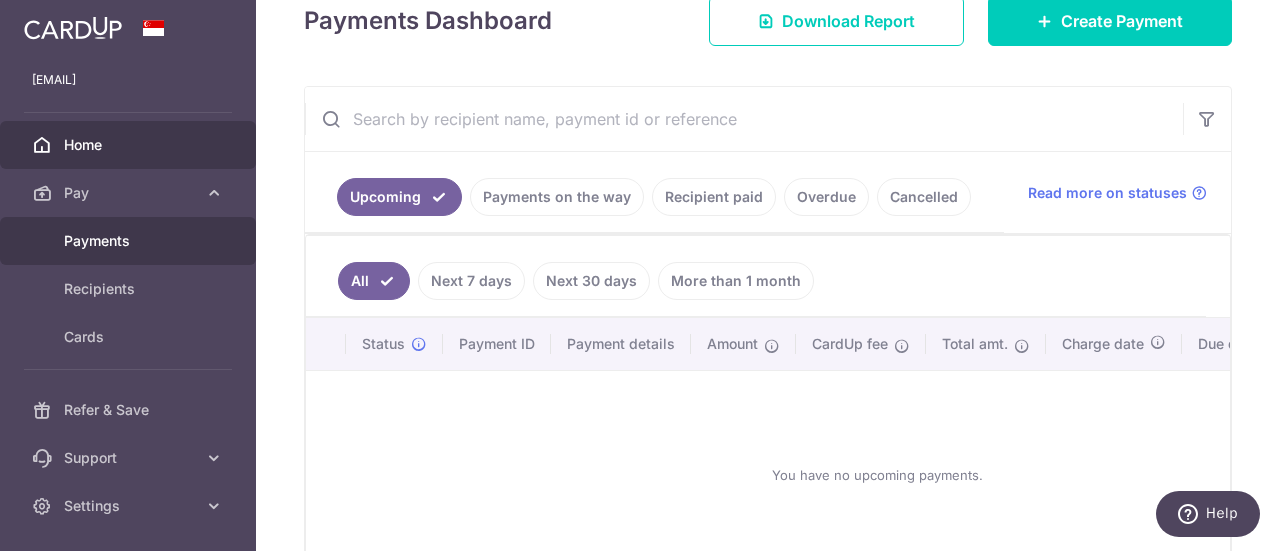 click on "Payments" at bounding box center (130, 241) 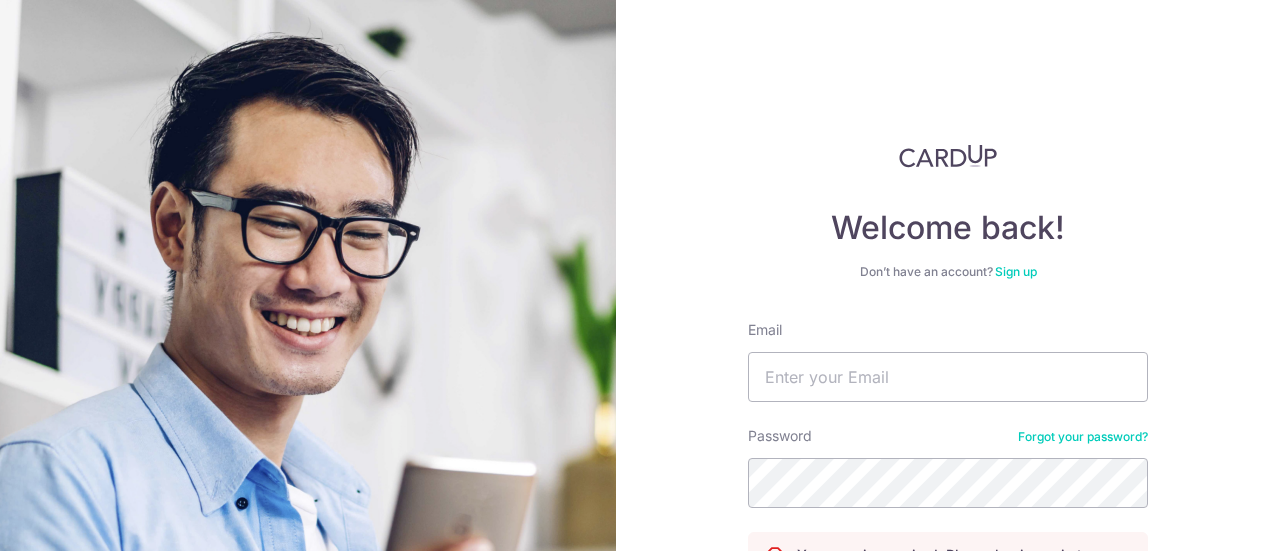 scroll, scrollTop: 0, scrollLeft: 0, axis: both 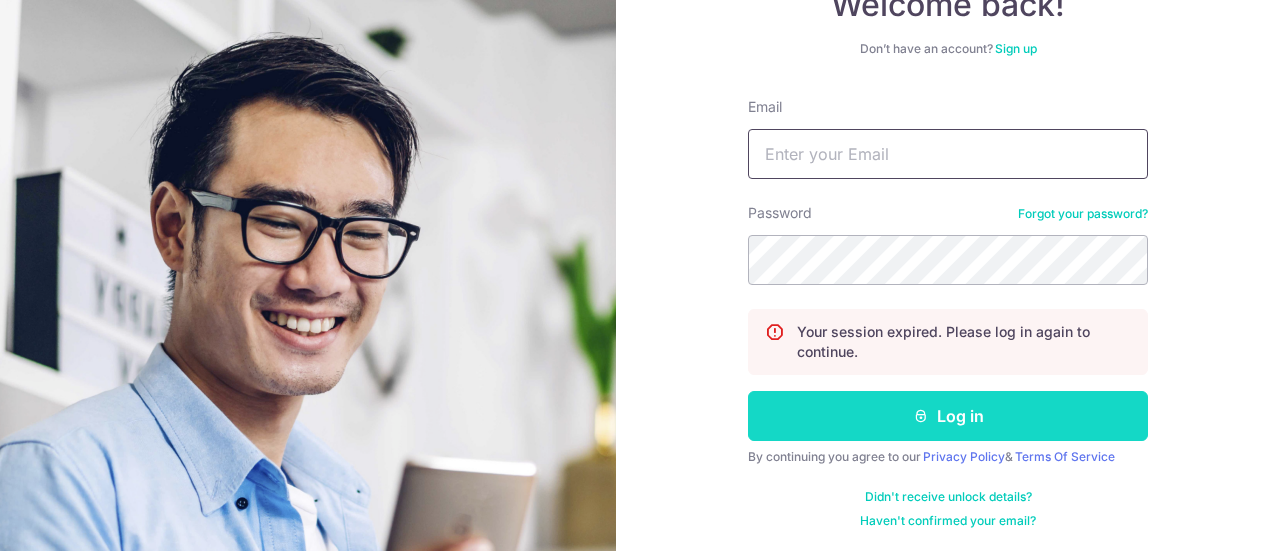 type on "[EMAIL]" 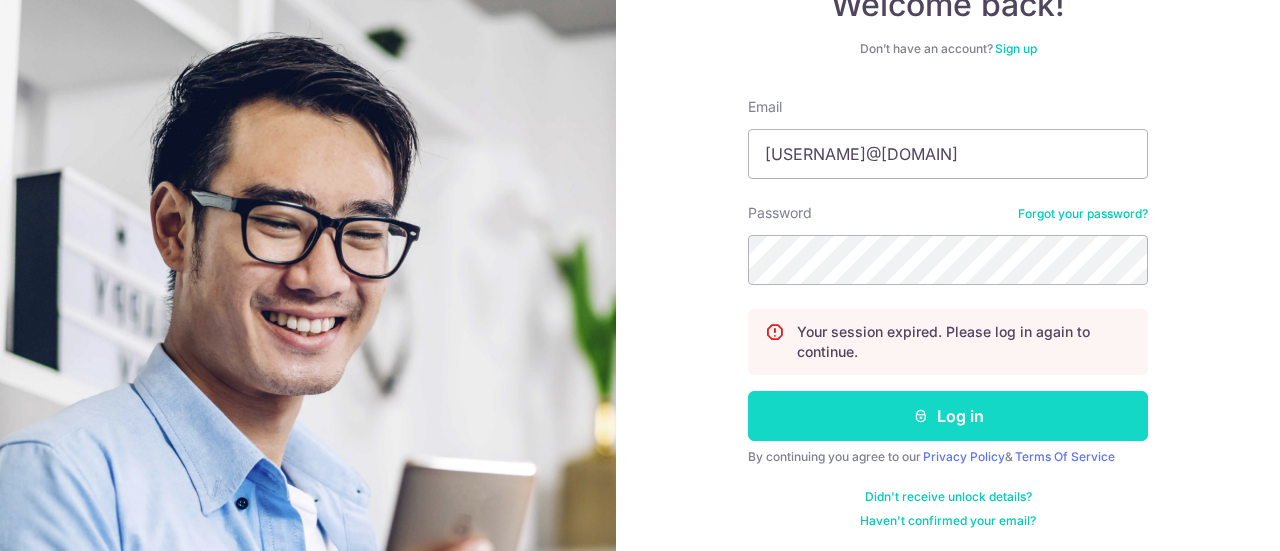 click on "Log in" at bounding box center (948, 416) 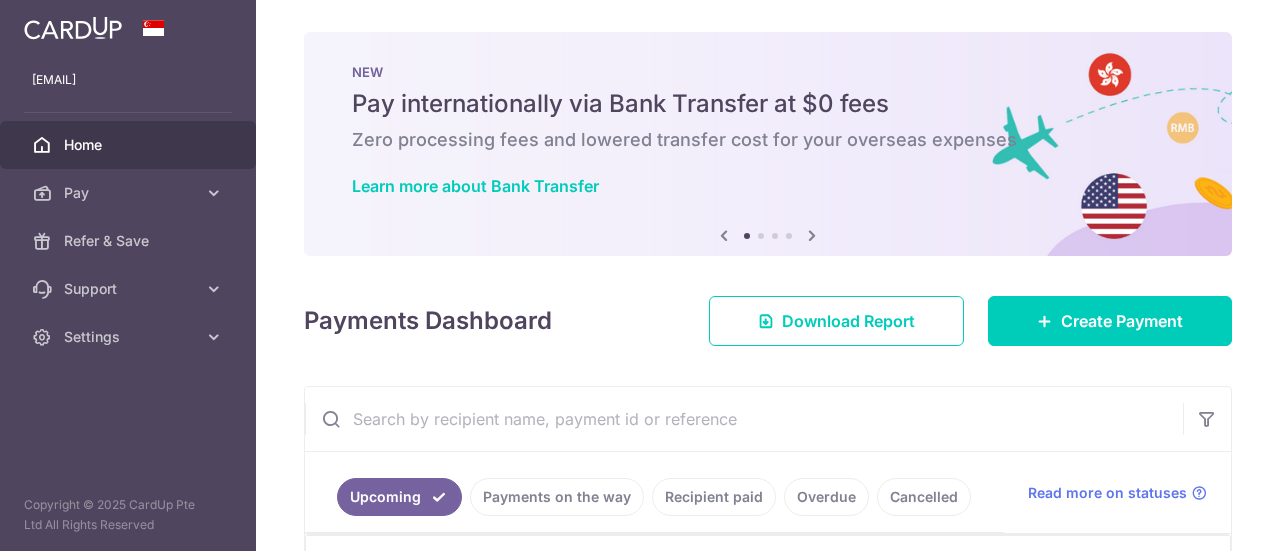 scroll, scrollTop: 0, scrollLeft: 0, axis: both 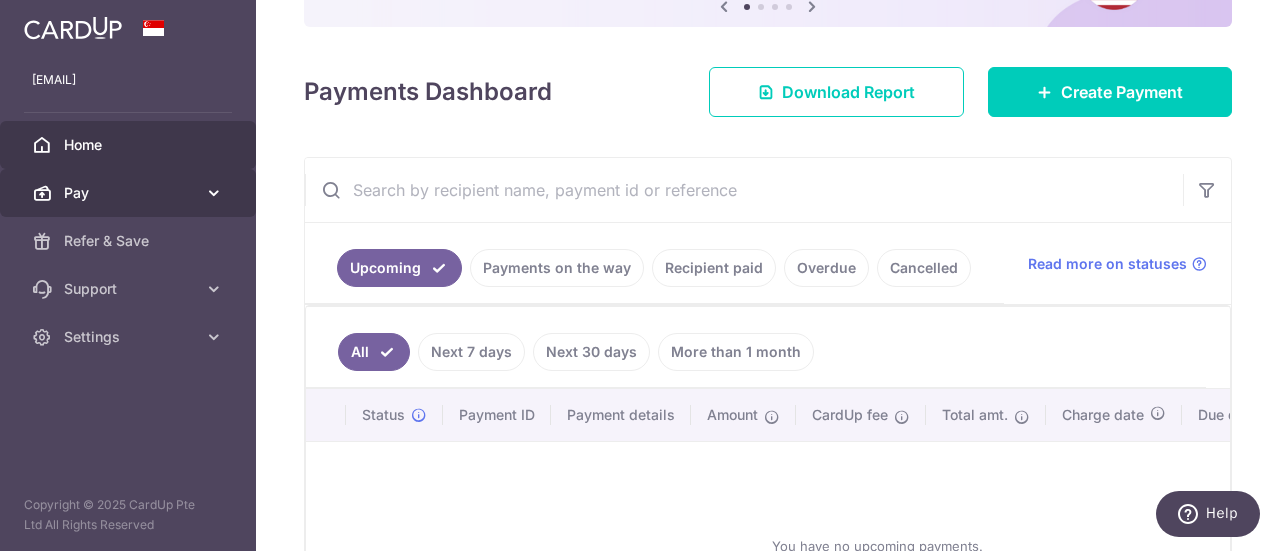 click on "Pay" at bounding box center (128, 193) 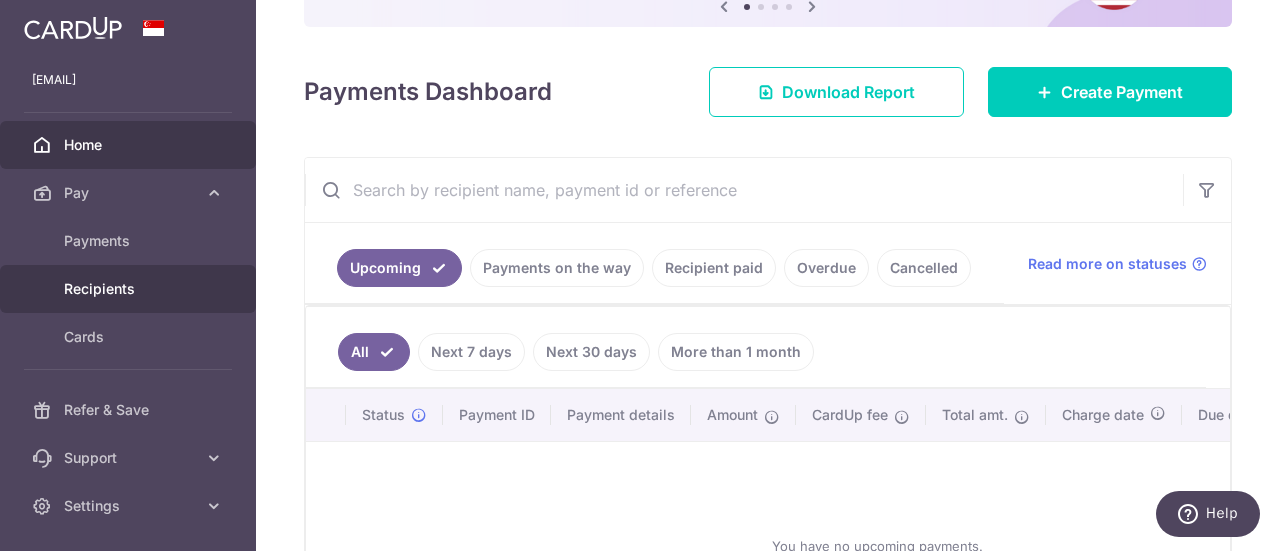 click on "Recipients" at bounding box center (130, 289) 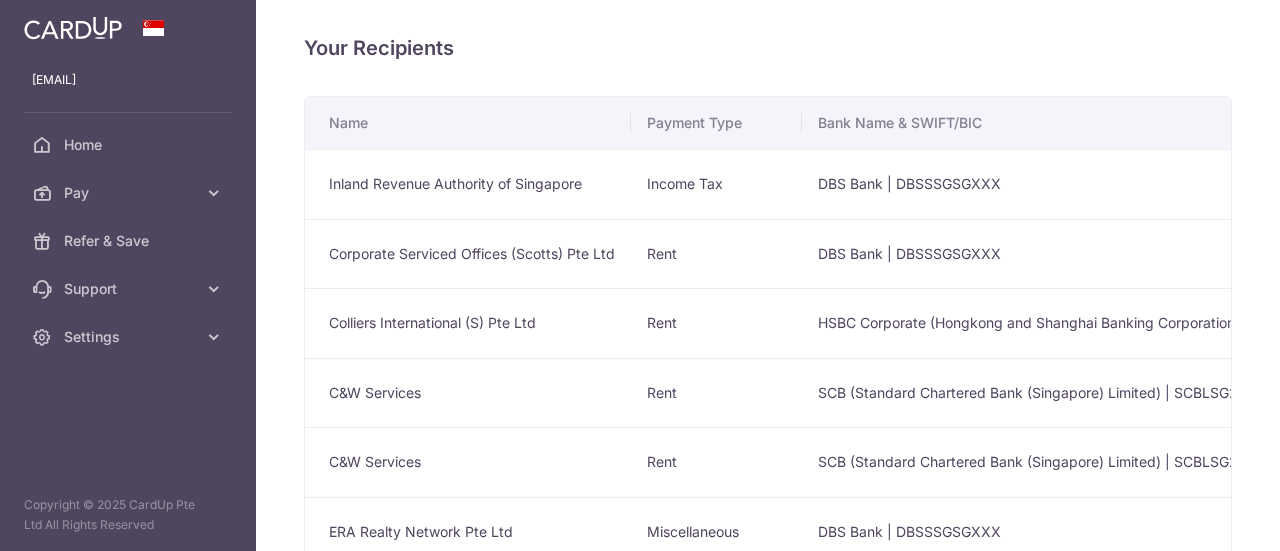 scroll, scrollTop: 0, scrollLeft: 0, axis: both 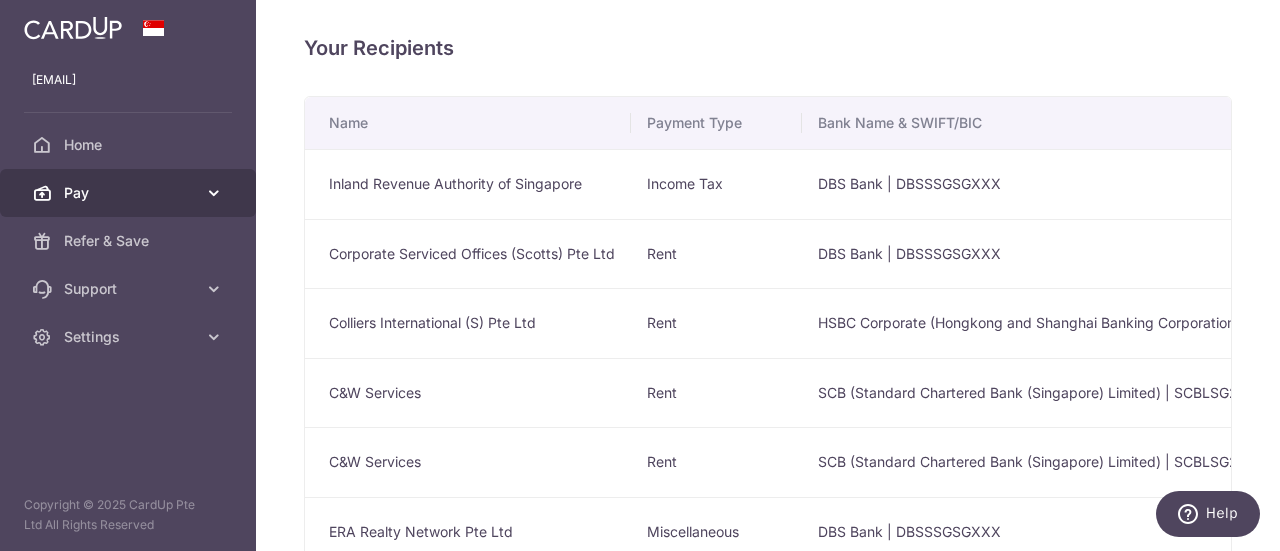 click on "Pay" at bounding box center (130, 193) 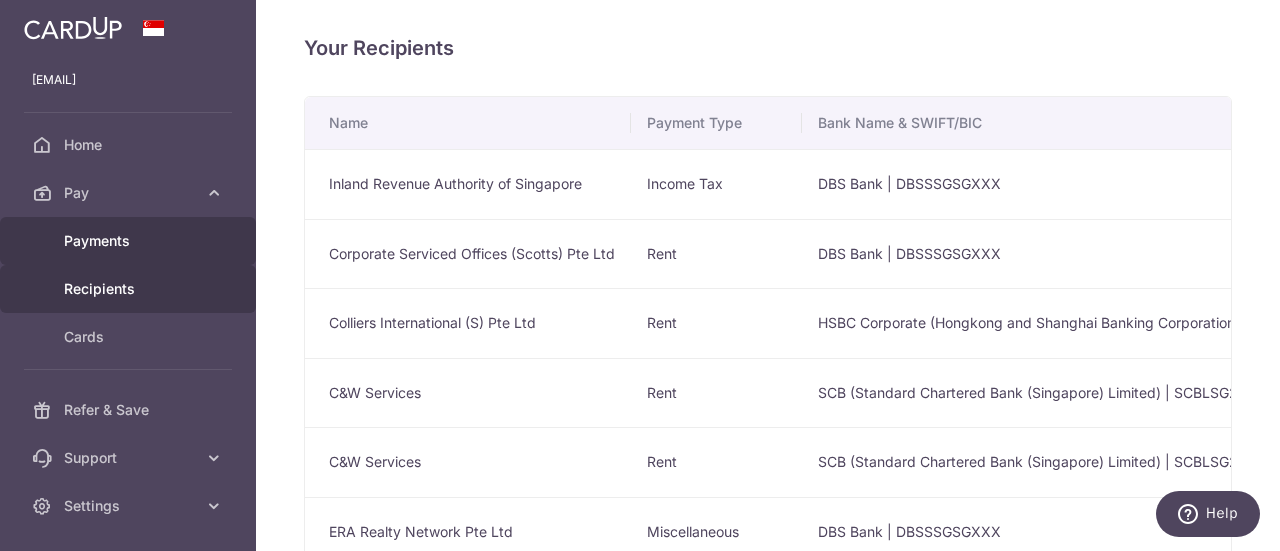 click on "Payments" at bounding box center (130, 241) 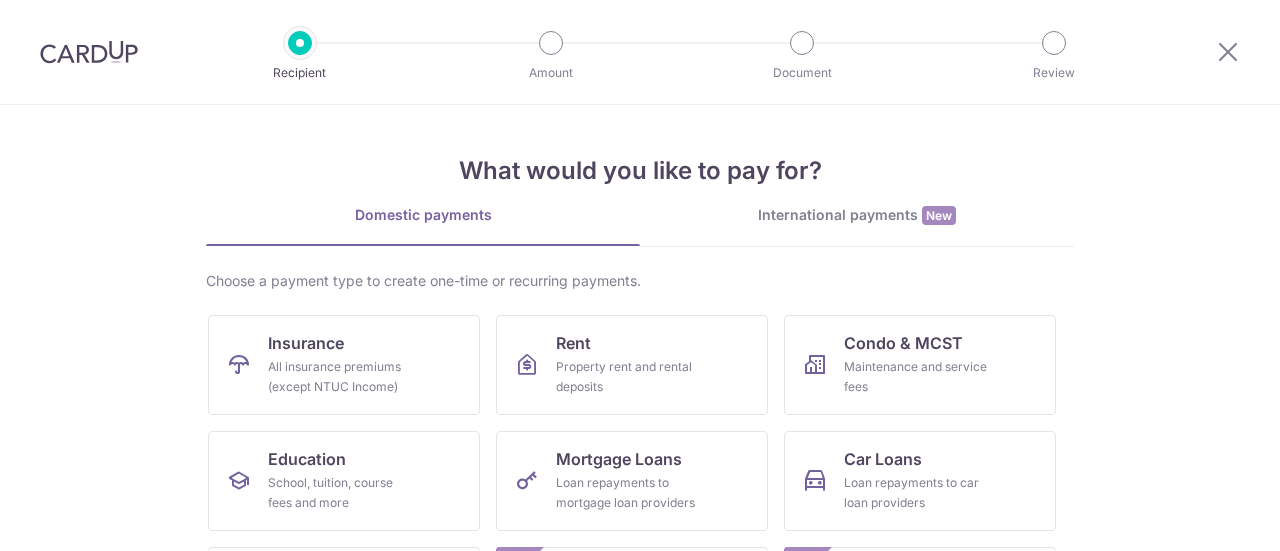 scroll, scrollTop: 0, scrollLeft: 0, axis: both 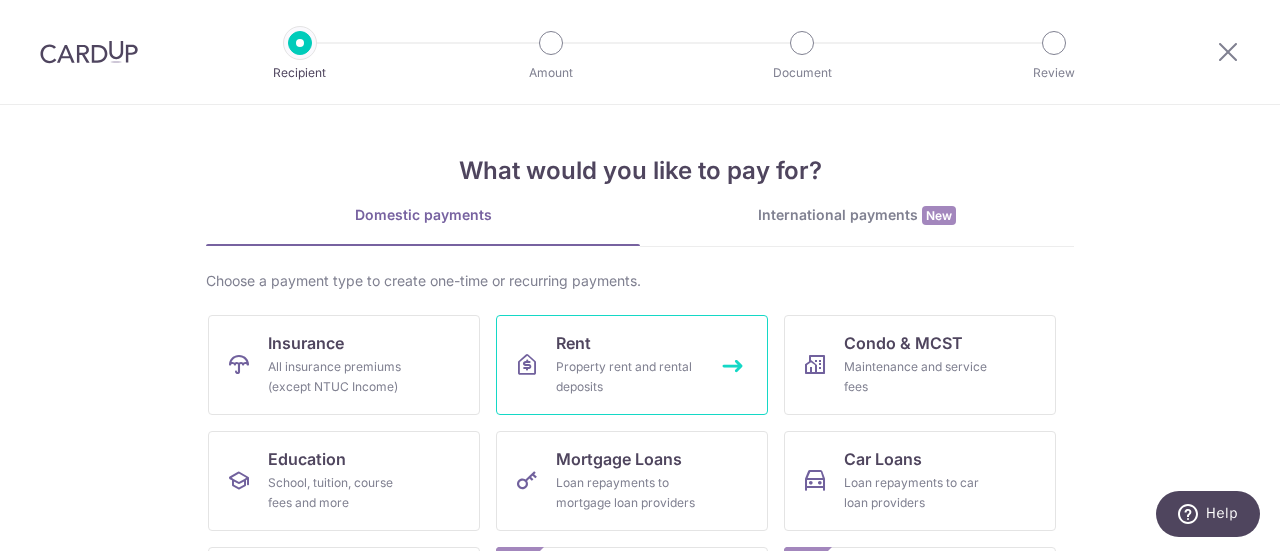 click on "Property rent and rental deposits" at bounding box center [628, 377] 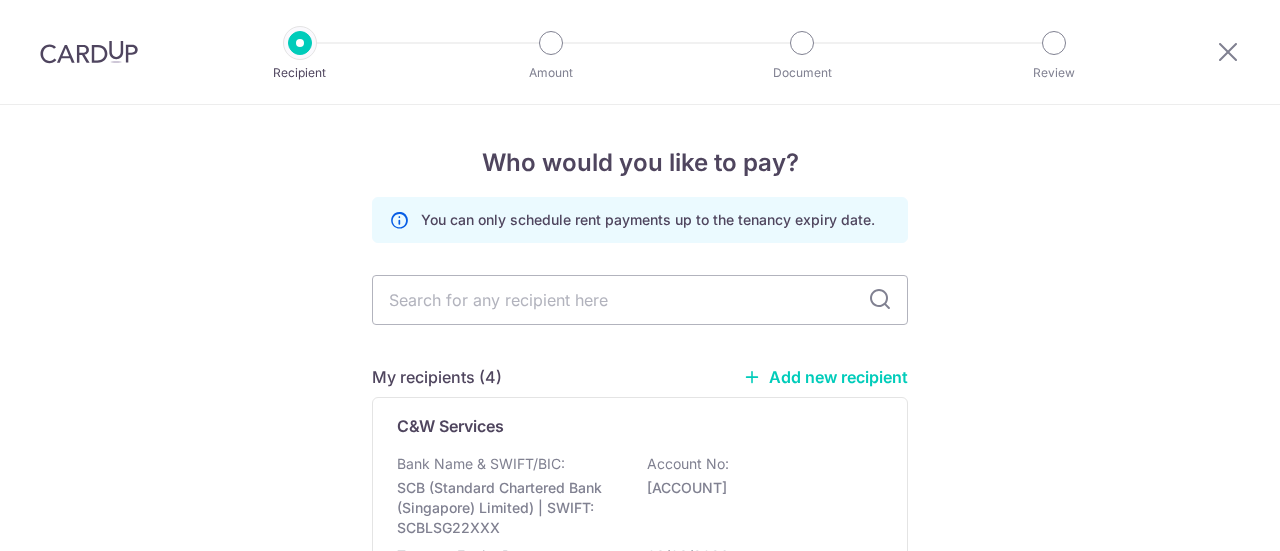 scroll, scrollTop: 0, scrollLeft: 0, axis: both 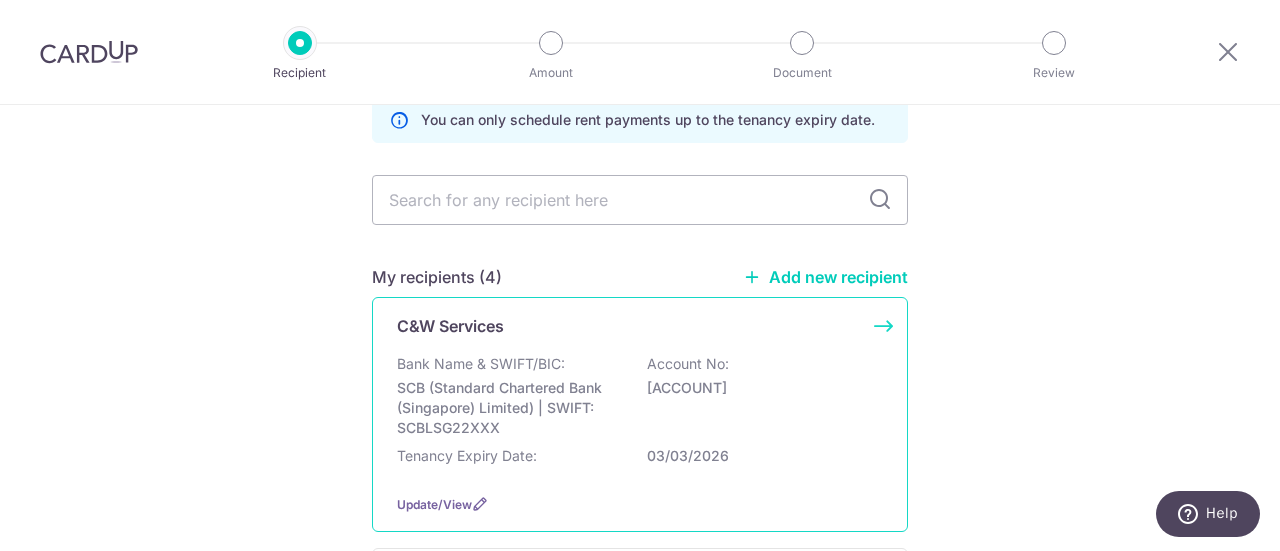 click on "C&W Services
Bank Name & SWIFT/BIC:
SCB (Standard Chartered Bank (Singapore) Limited) | SWIFT: SCBLSG22XXX
Account No:
0107710811
Tenancy Expiry Date:
03/03/2026
Update/View" at bounding box center [640, 414] 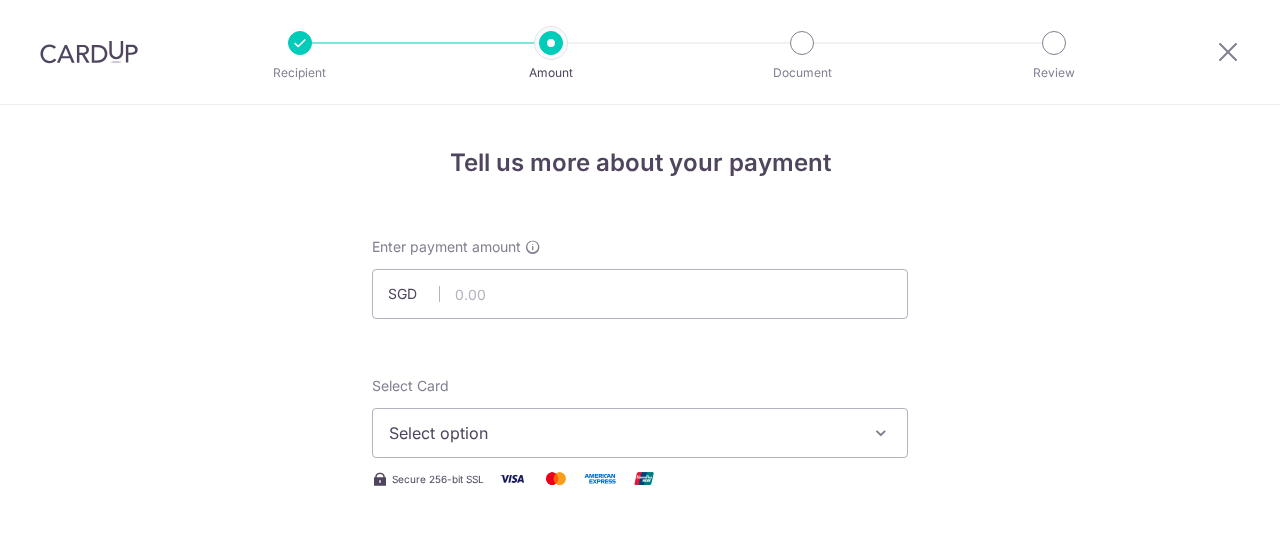 scroll, scrollTop: 0, scrollLeft: 0, axis: both 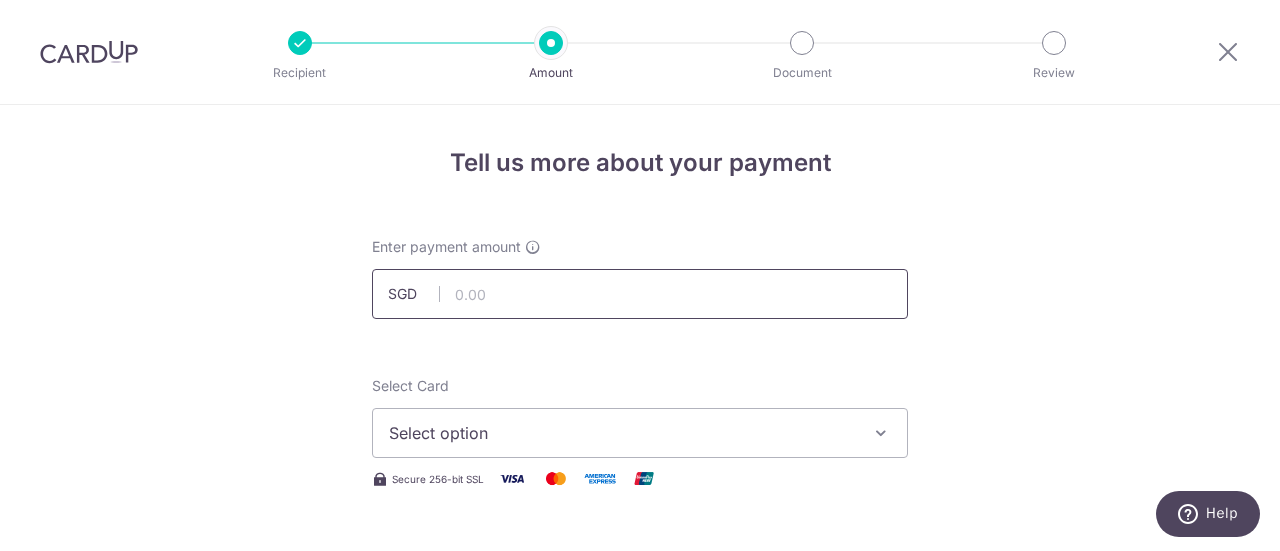 click at bounding box center (640, 294) 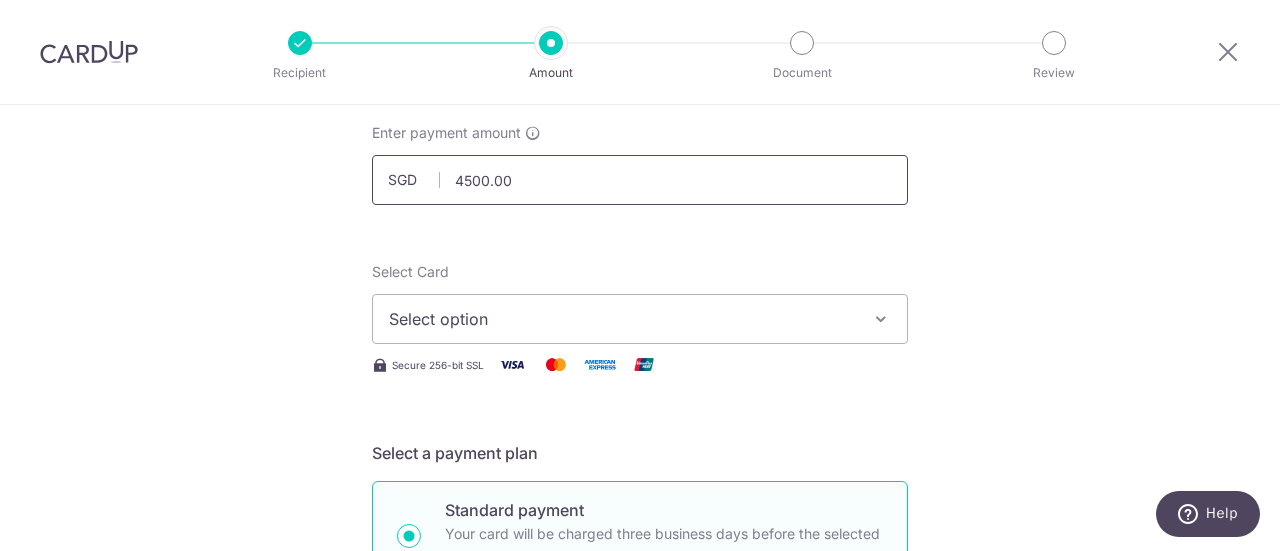scroll, scrollTop: 200, scrollLeft: 0, axis: vertical 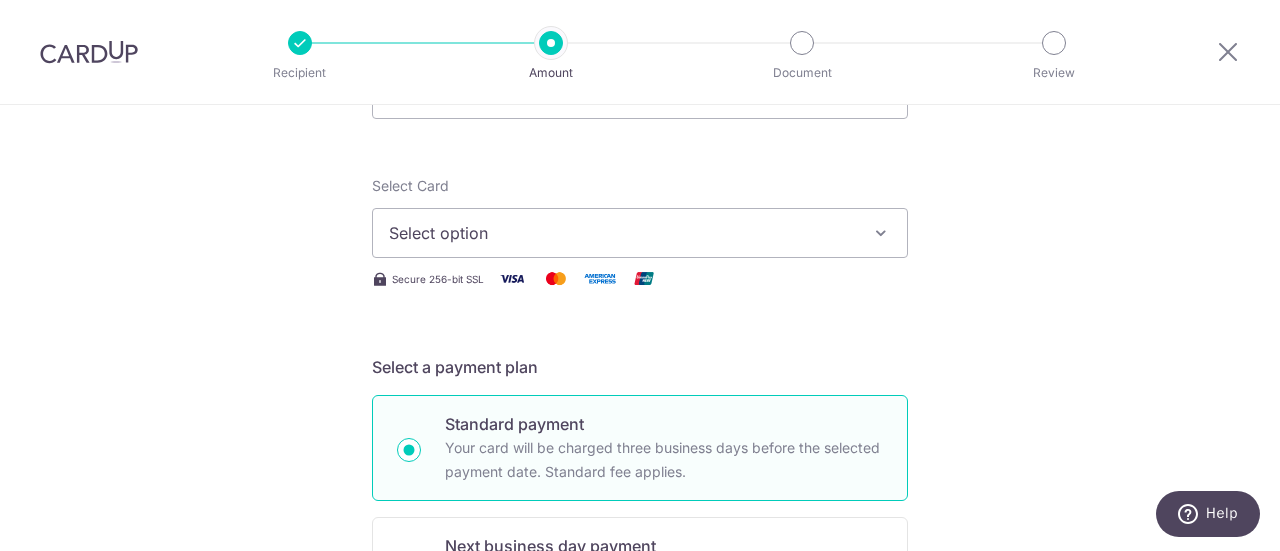 type on "4,500.00" 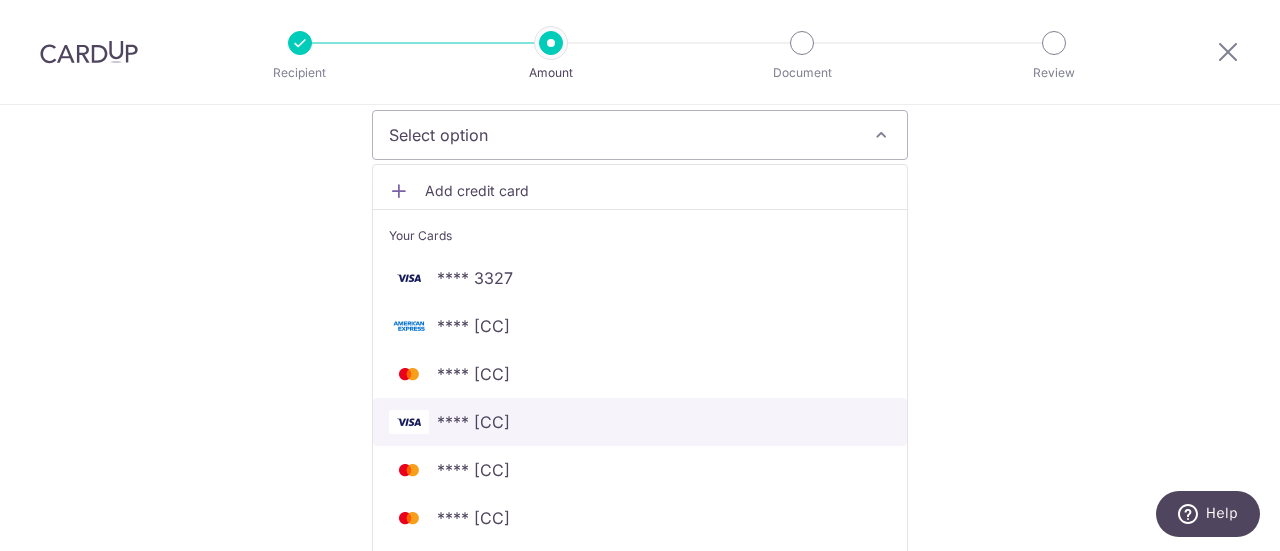 scroll, scrollTop: 200, scrollLeft: 0, axis: vertical 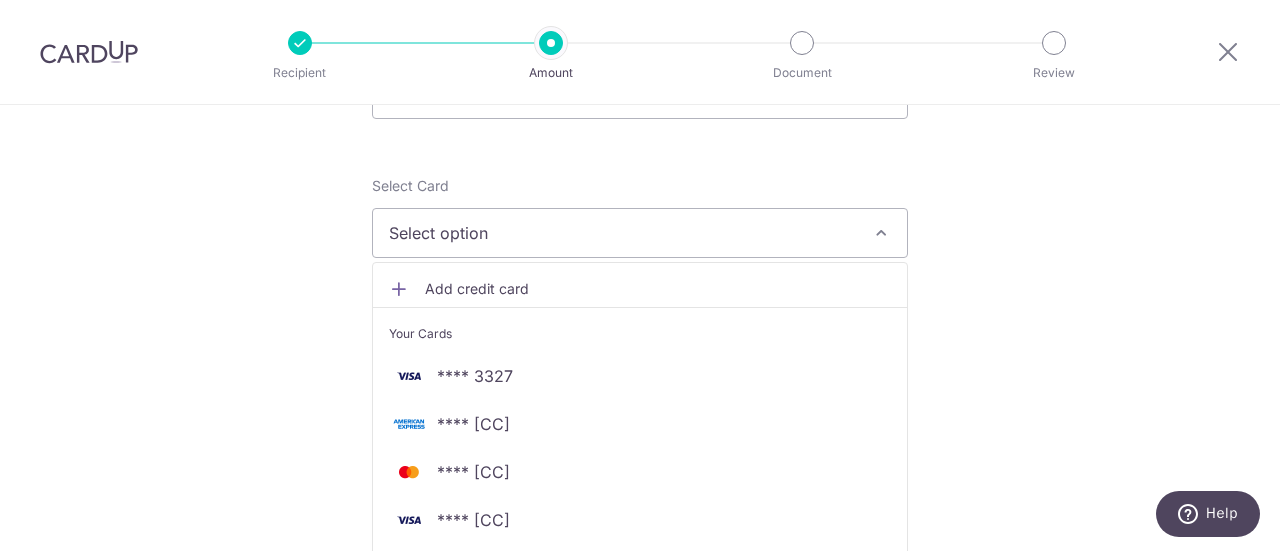click on "Add credit card" at bounding box center (658, 289) 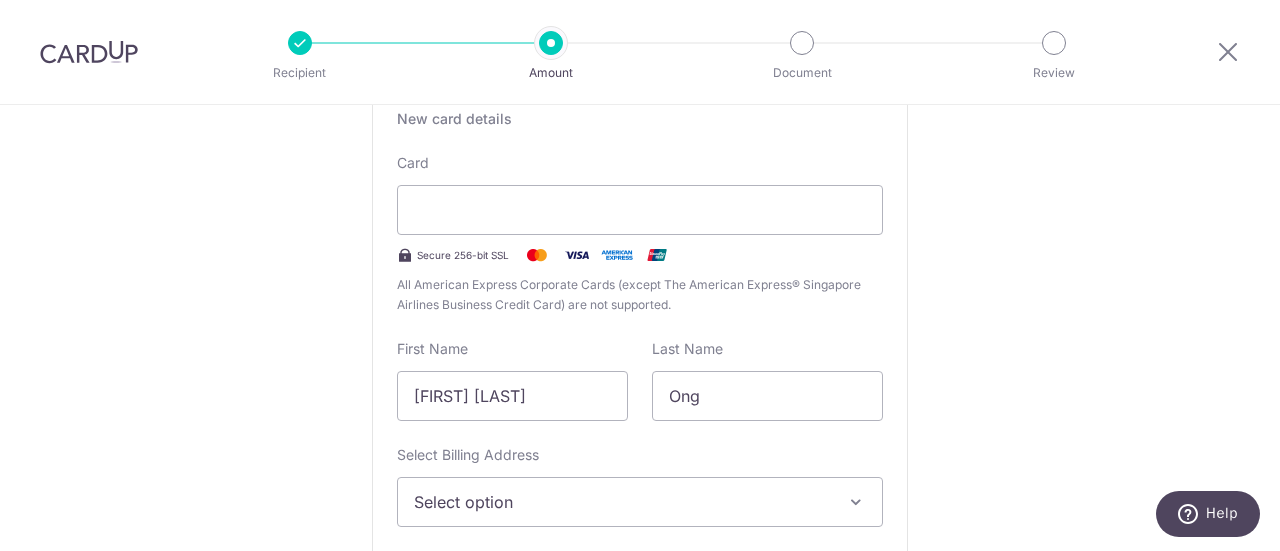scroll, scrollTop: 400, scrollLeft: 0, axis: vertical 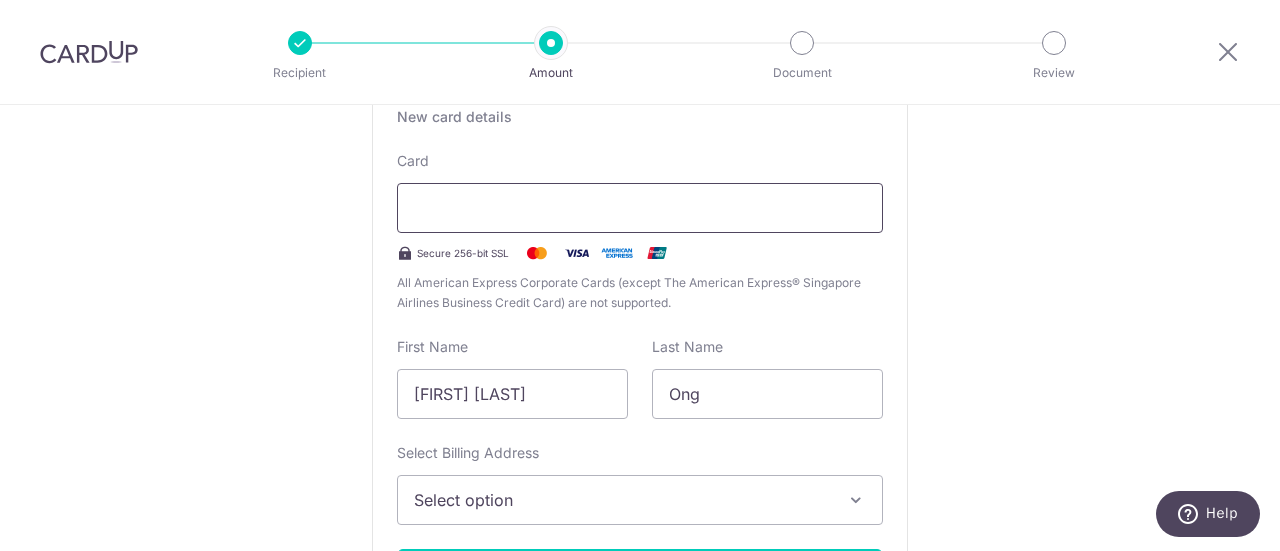 type on "08 / 2026" 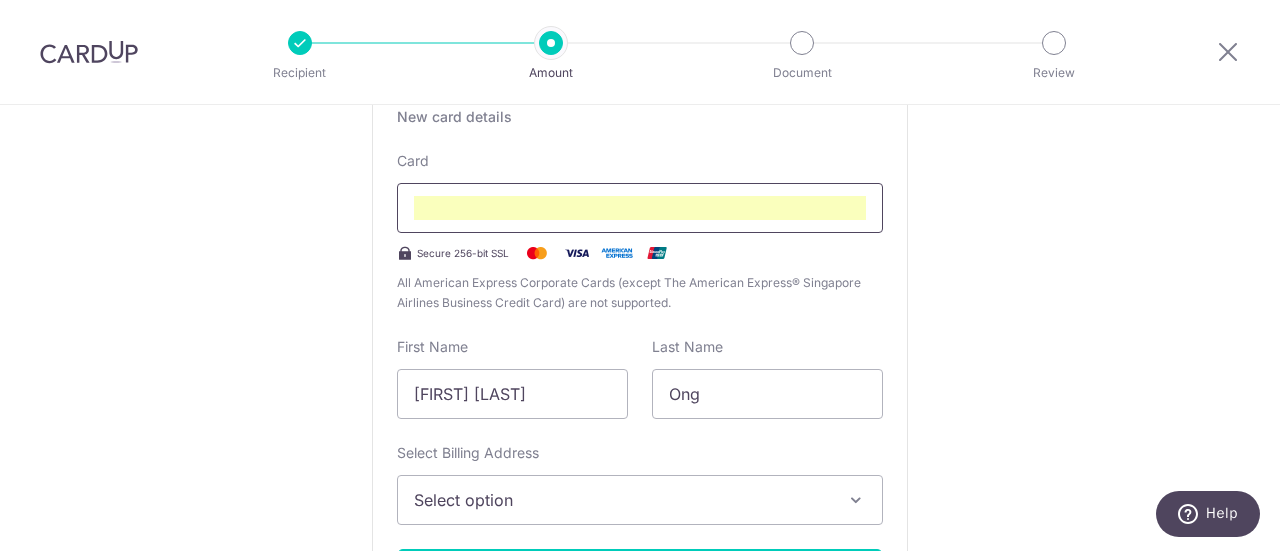 scroll, scrollTop: 278, scrollLeft: 0, axis: vertical 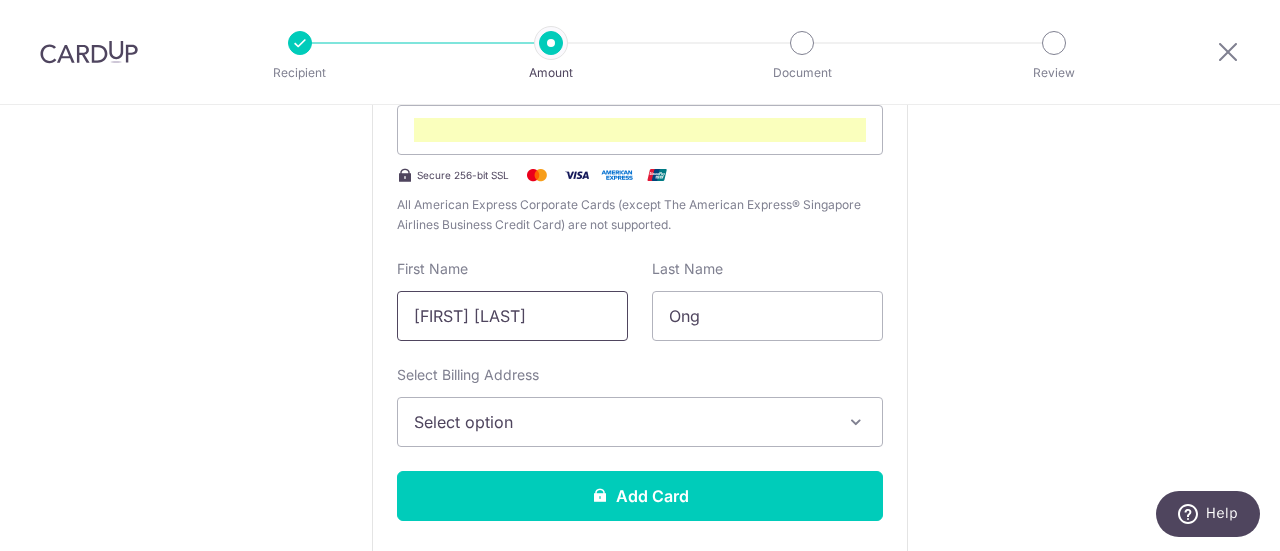 drag, startPoint x: 565, startPoint y: 321, endPoint x: 257, endPoint y: 387, distance: 314.99207 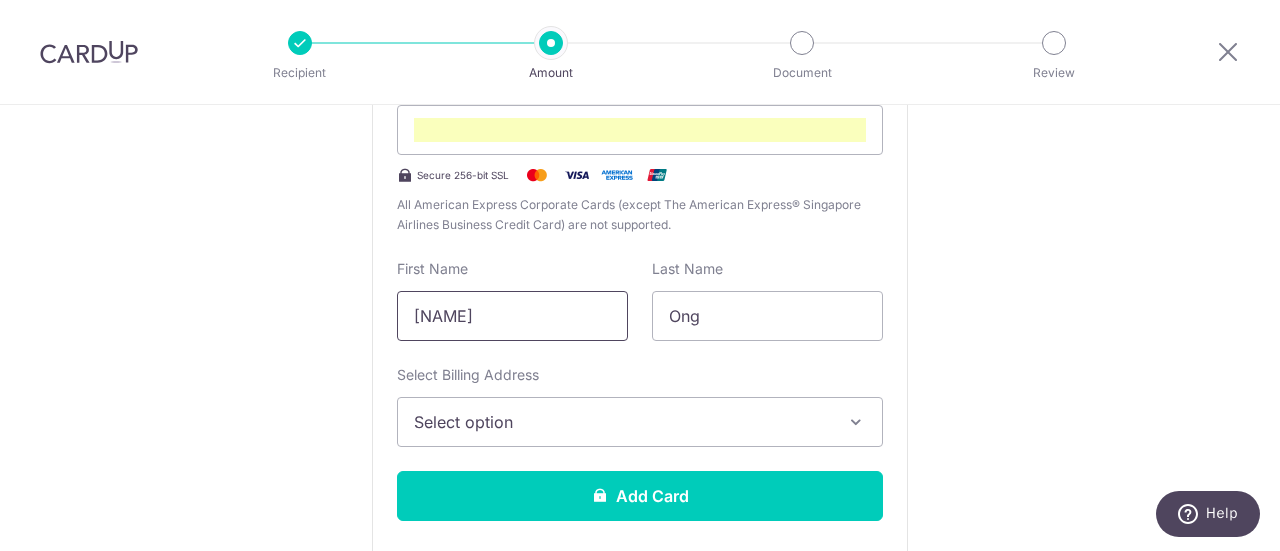 type on "Elizabeth" 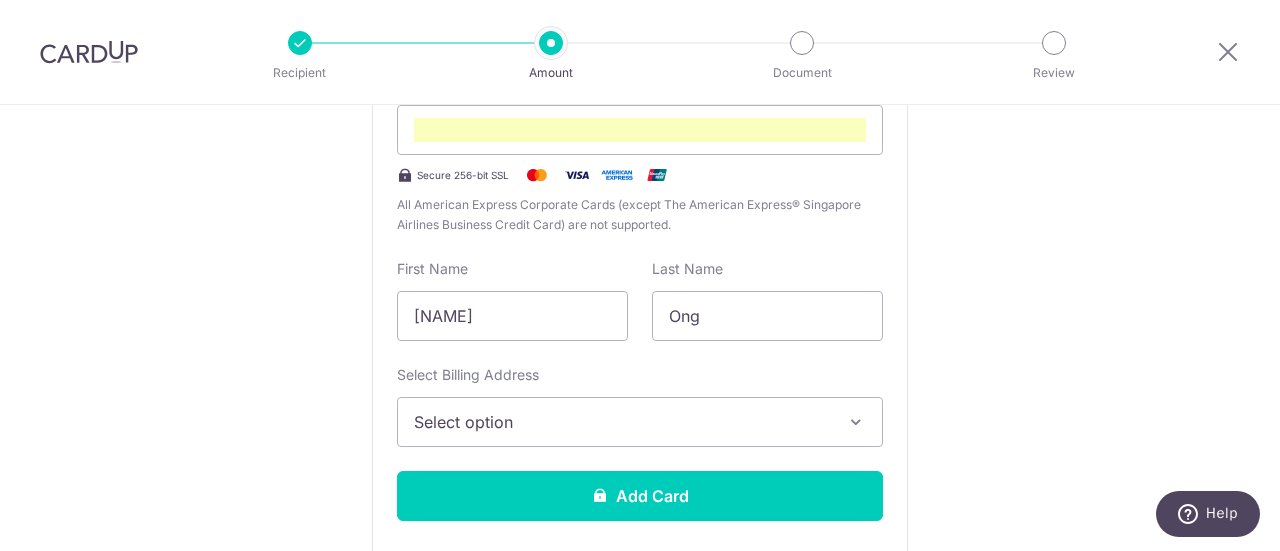 click on "Select option" at bounding box center (622, 422) 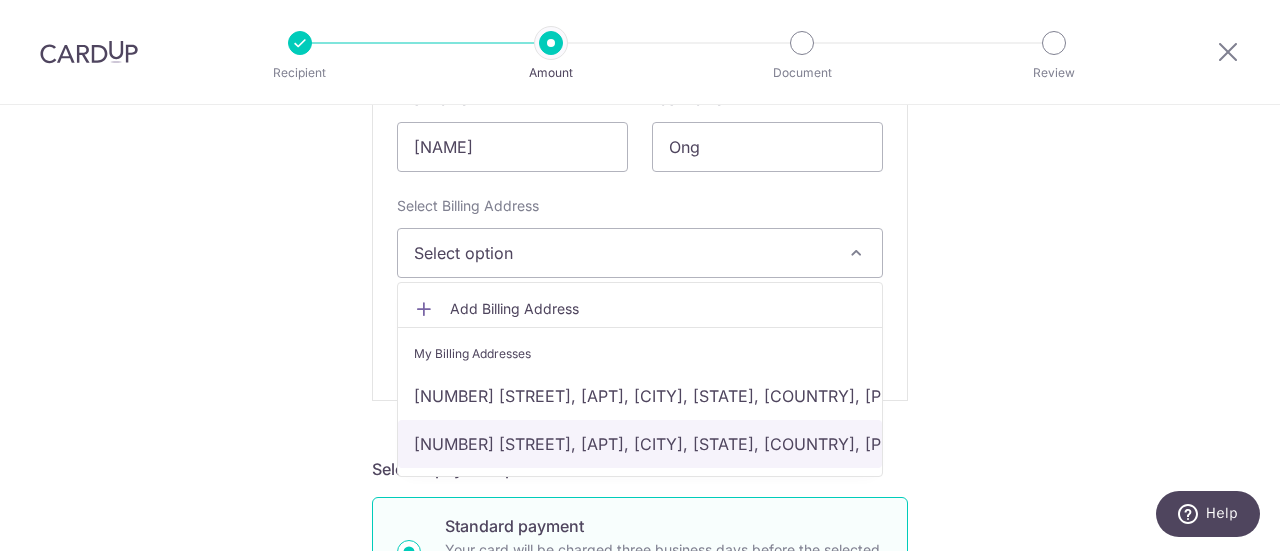 scroll, scrollTop: 678, scrollLeft: 0, axis: vertical 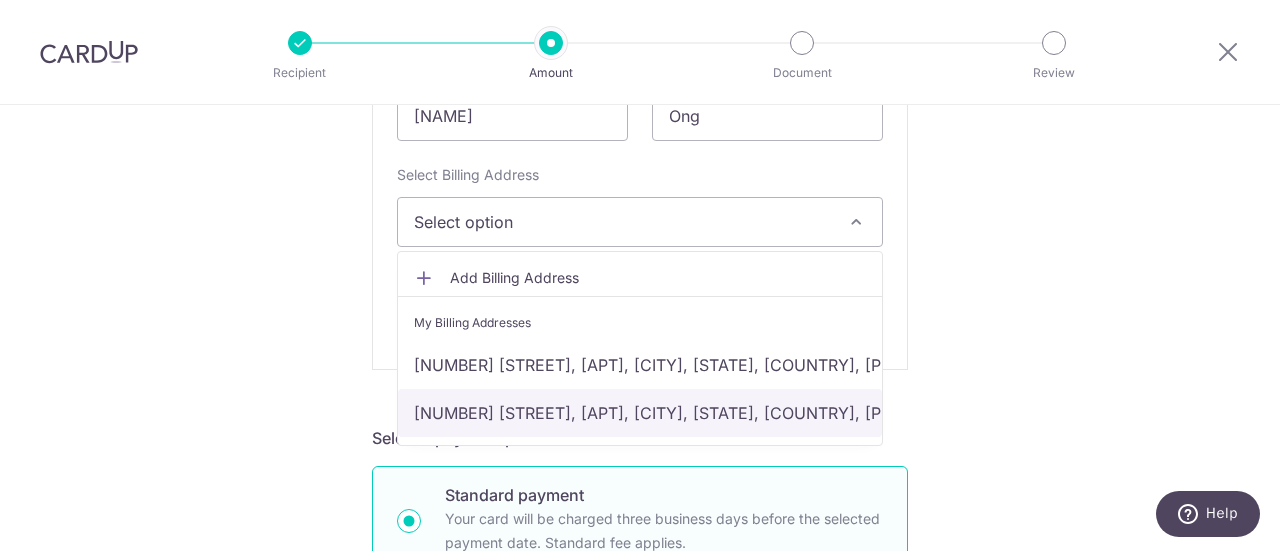 click on "40 Ridout Road, Ridout Apartments, Singapore, Singapore, Singapore-248440" at bounding box center [640, 413] 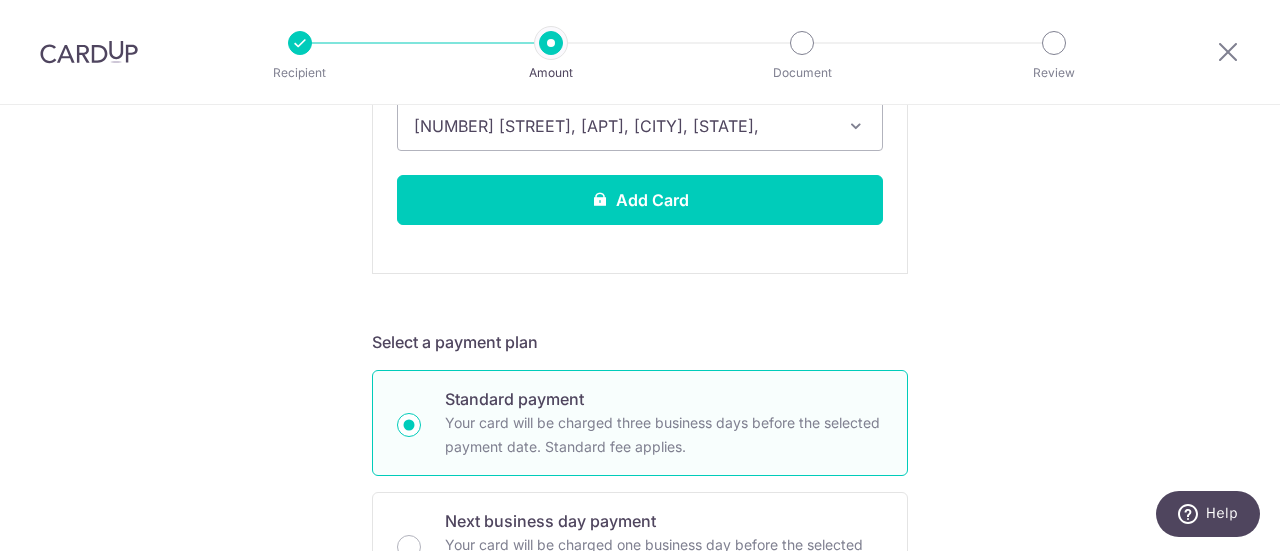 scroll, scrollTop: 778, scrollLeft: 0, axis: vertical 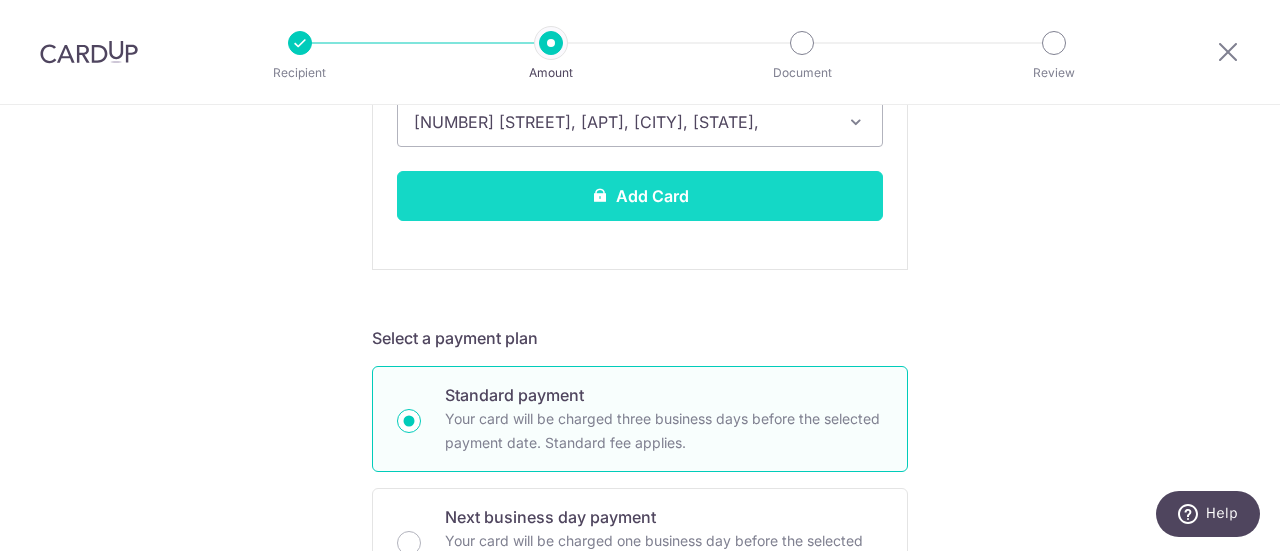 click on "Add Card" at bounding box center [640, 196] 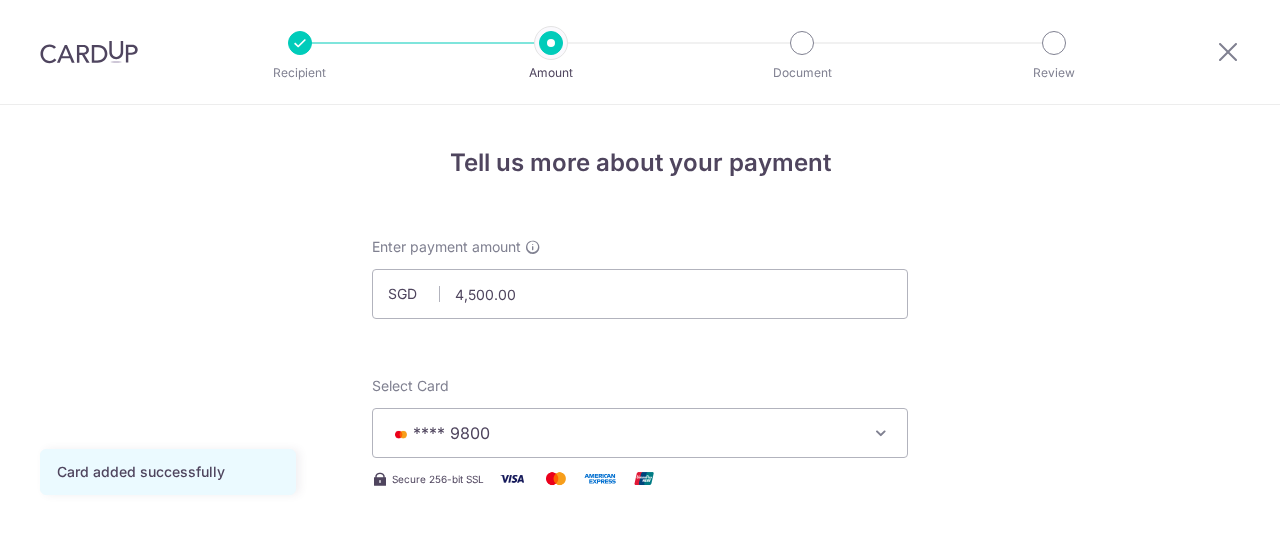 scroll, scrollTop: 0, scrollLeft: 0, axis: both 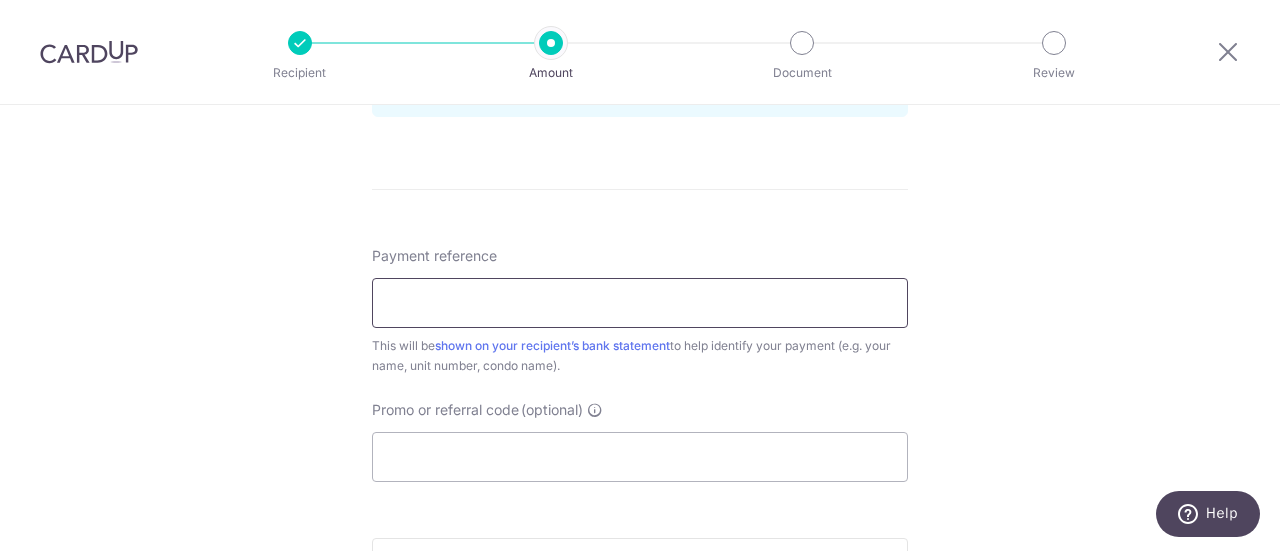 click on "Payment reference" at bounding box center (640, 303) 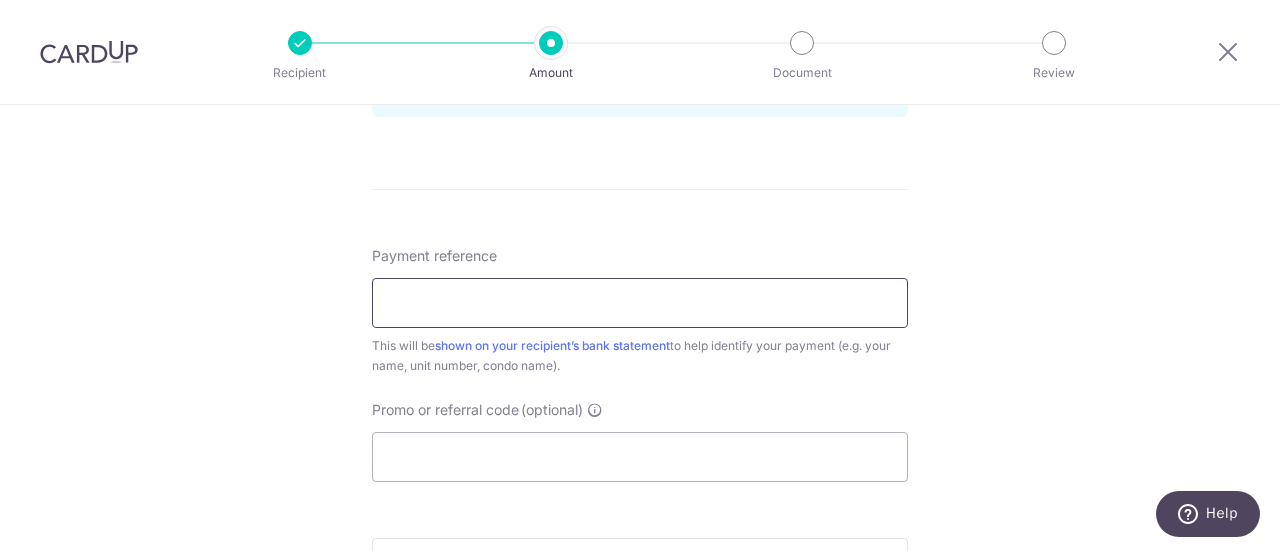 click on "Payment reference" at bounding box center (640, 303) 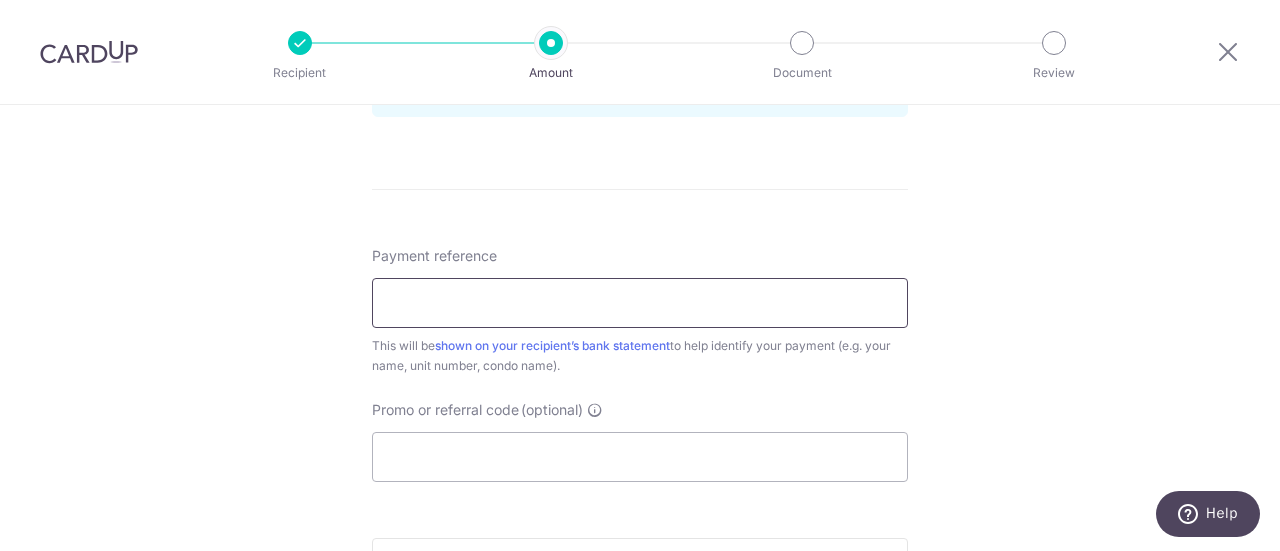 click on "Payment reference" at bounding box center (640, 303) 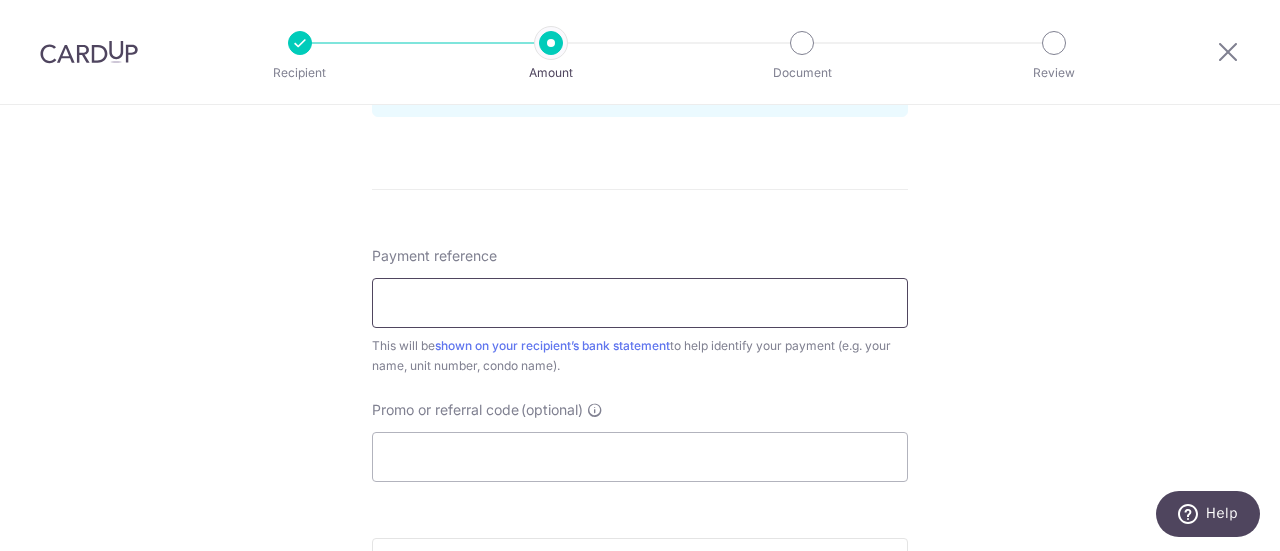 paste on "202508000085006O" 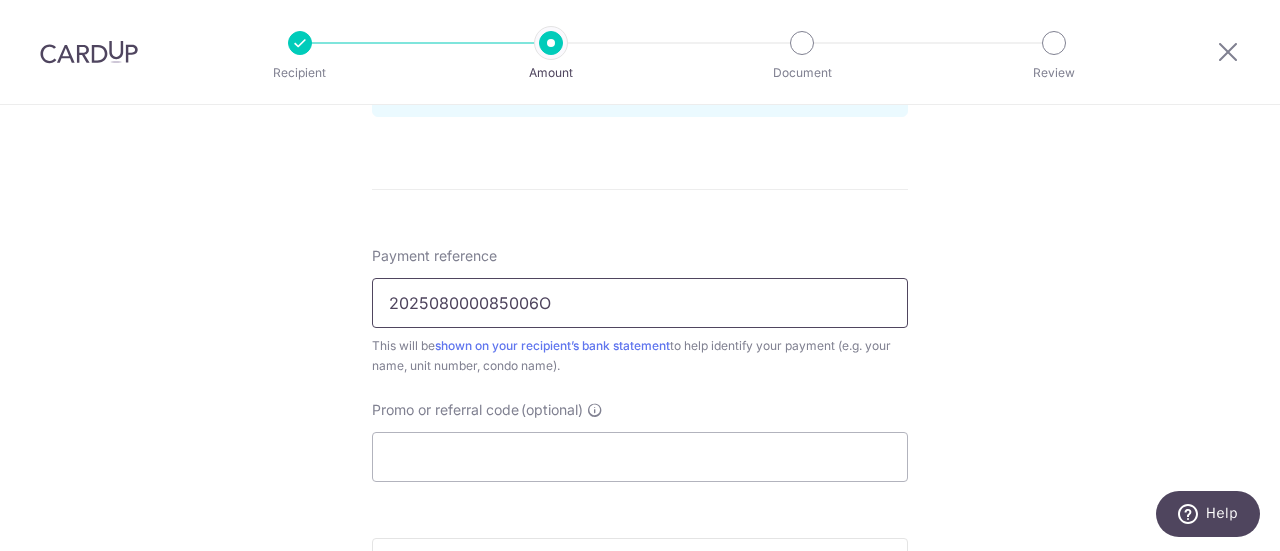 click on "202508000085006O" at bounding box center (640, 303) 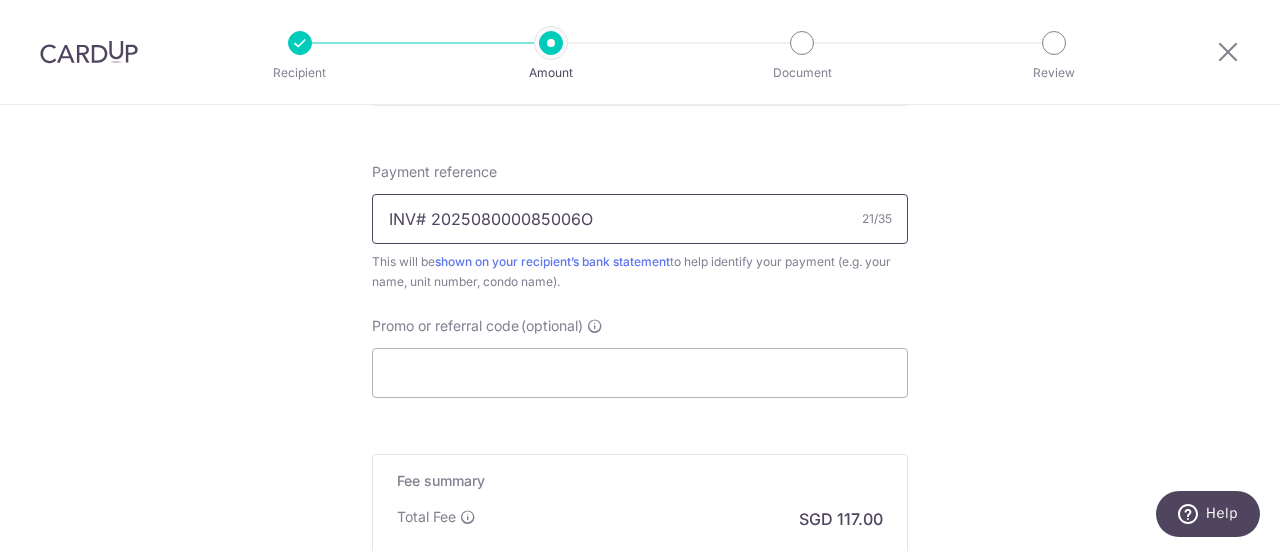 scroll, scrollTop: 1300, scrollLeft: 0, axis: vertical 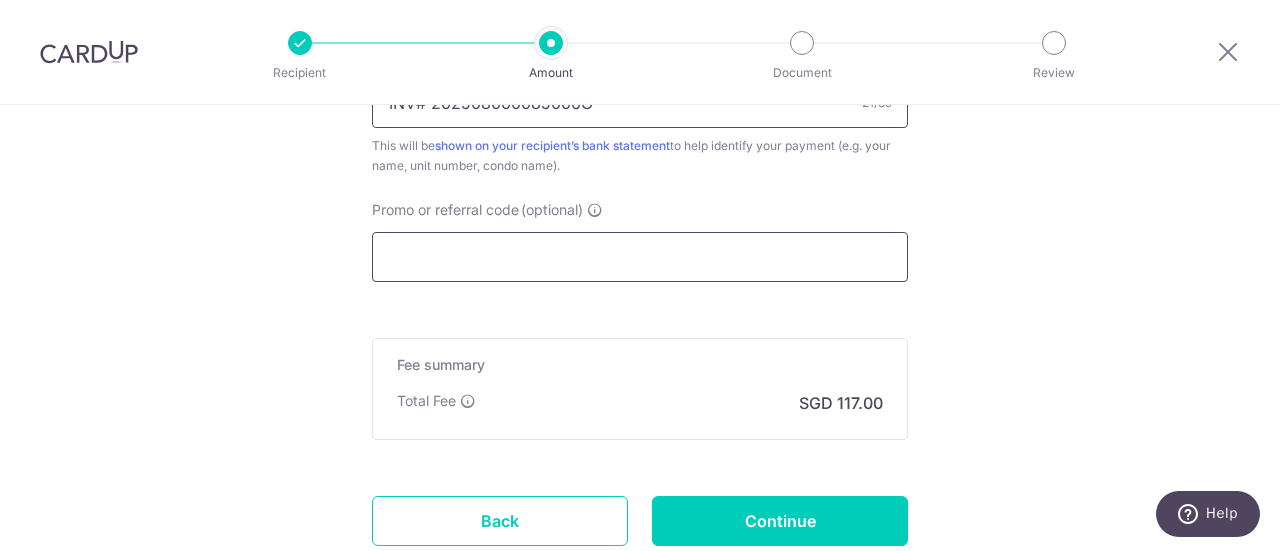 type on "INV# 202508000085006O" 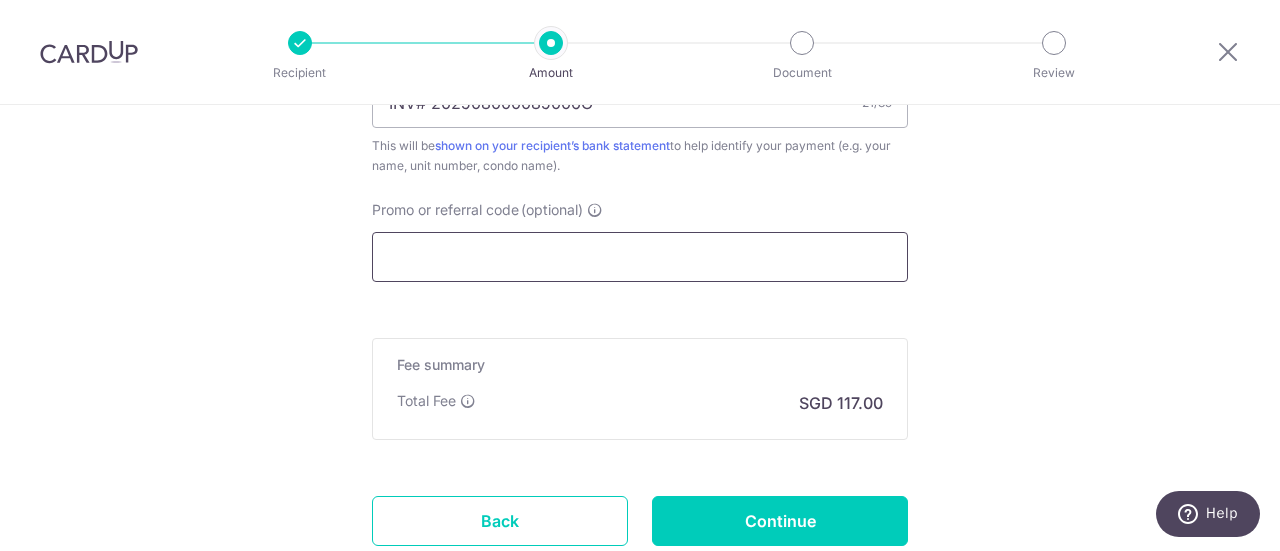 click on "Promo or referral code
(optional)" at bounding box center [640, 257] 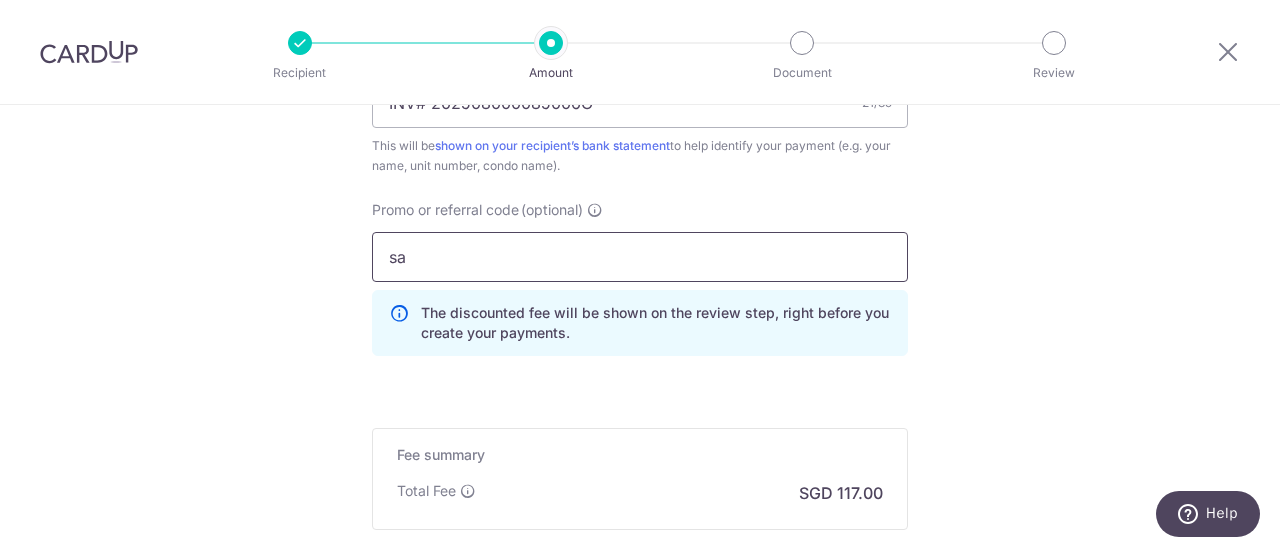 type on "s" 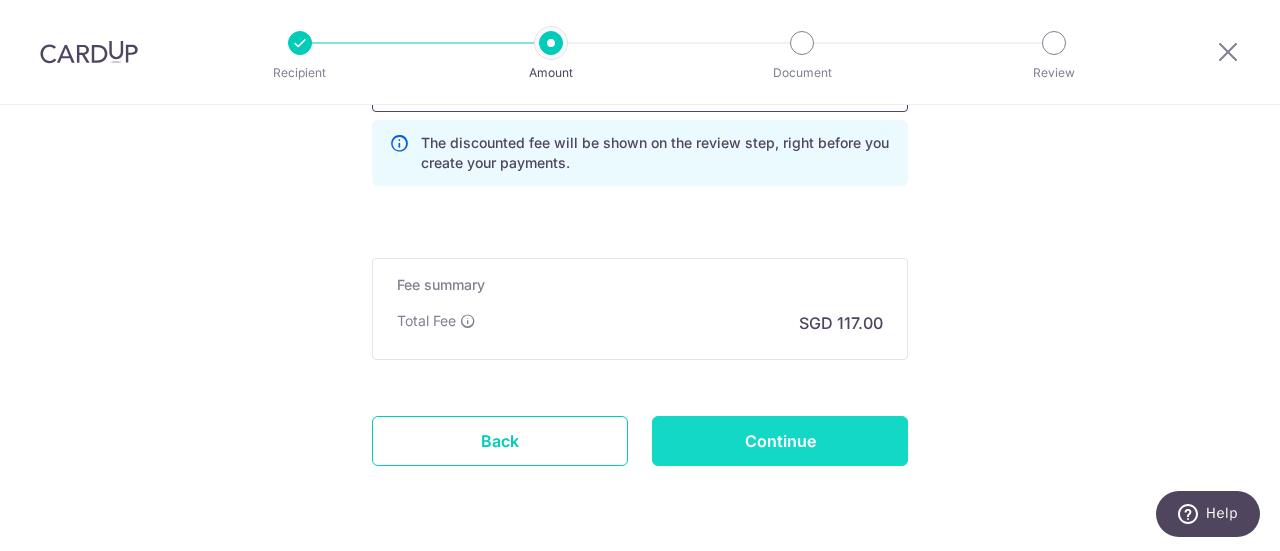 scroll, scrollTop: 1500, scrollLeft: 0, axis: vertical 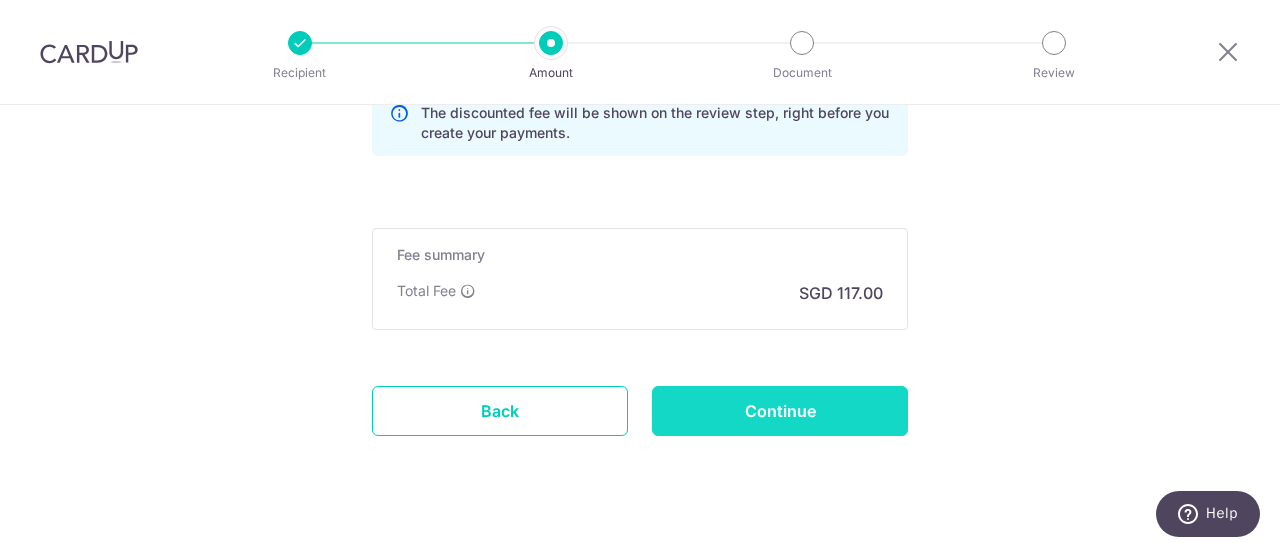 type on "SAVERENT179" 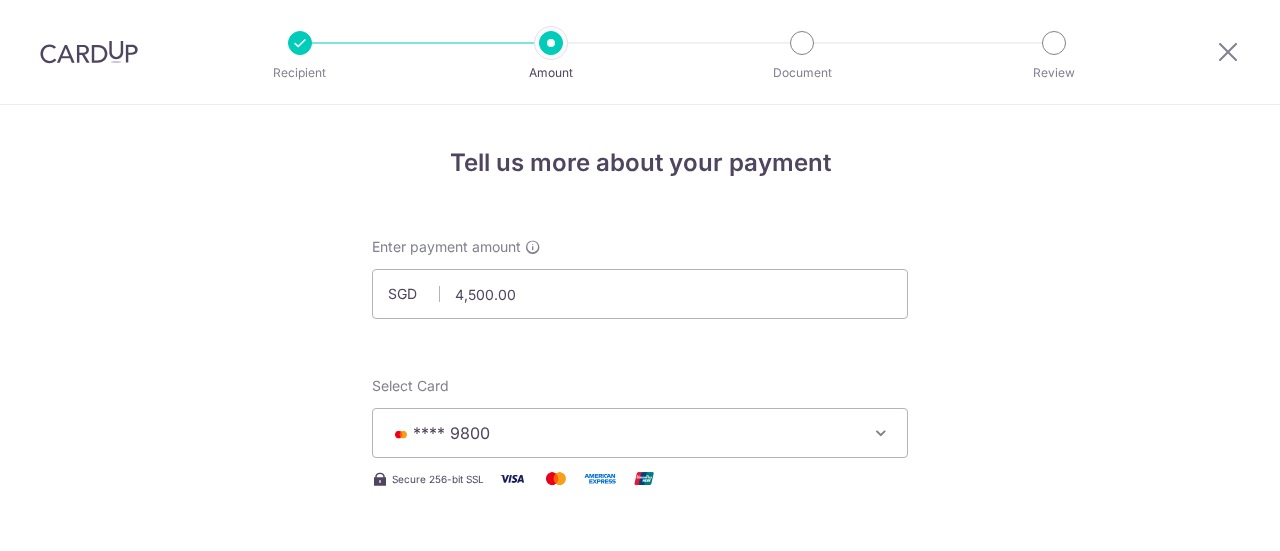 scroll, scrollTop: 0, scrollLeft: 0, axis: both 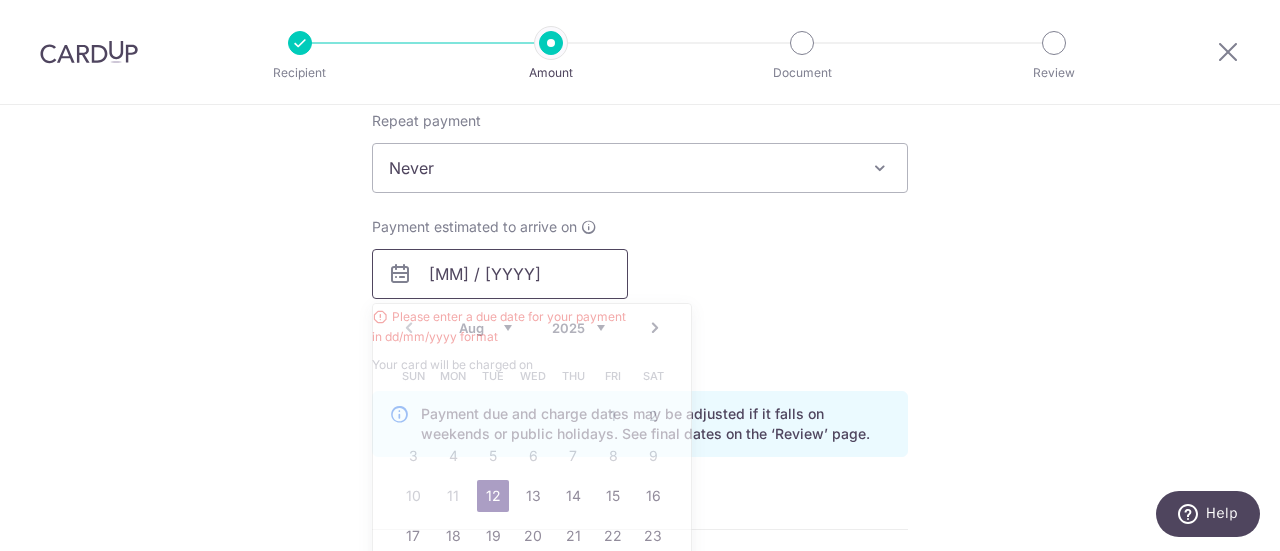 click on "[MM] / [YYYY]" at bounding box center [500, 274] 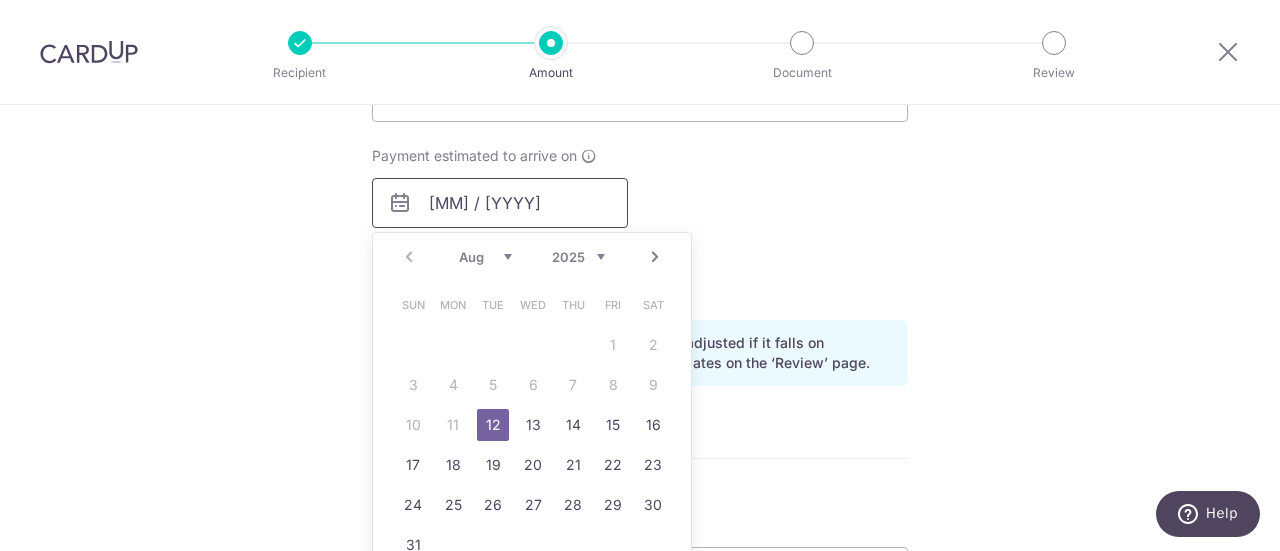 scroll, scrollTop: 908, scrollLeft: 0, axis: vertical 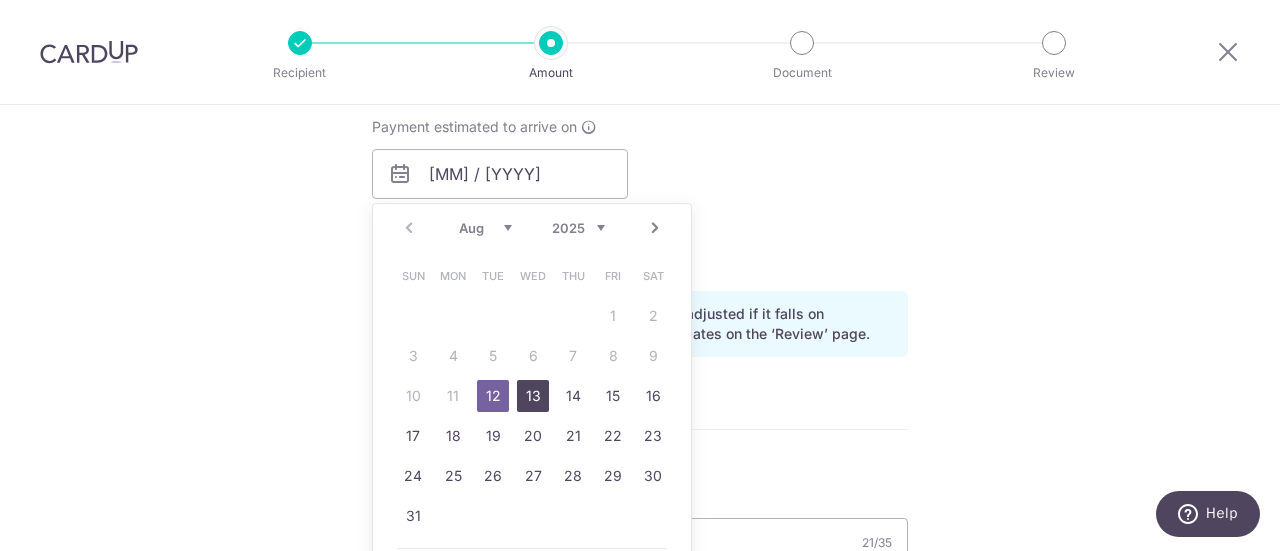 click on "13" at bounding box center [533, 396] 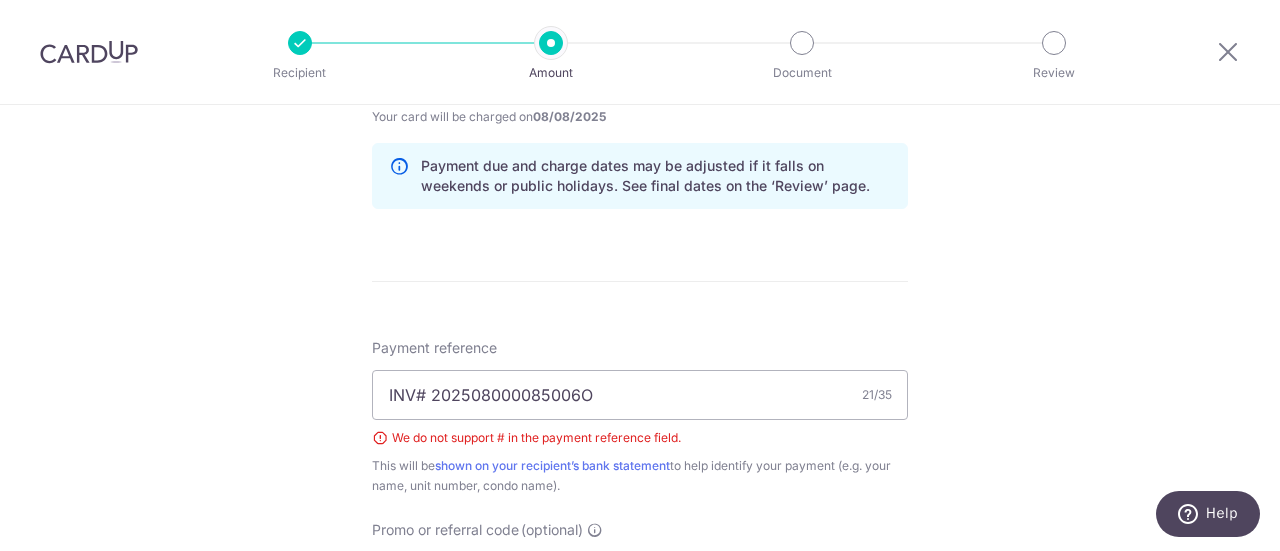 scroll, scrollTop: 1108, scrollLeft: 0, axis: vertical 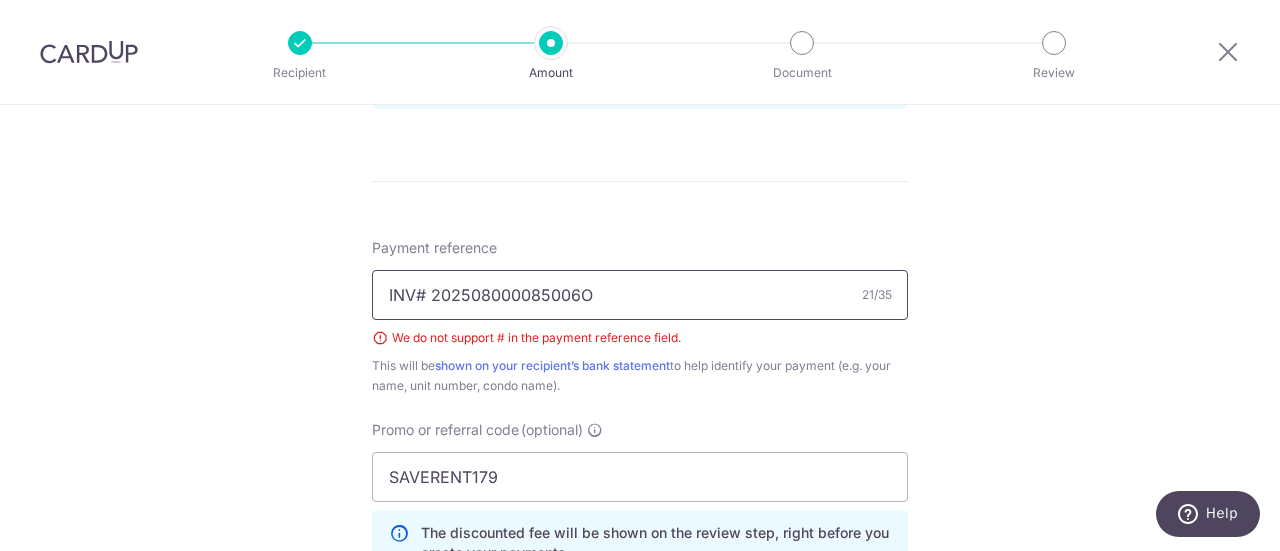 click on "INV# 202508000085006O" at bounding box center (640, 295) 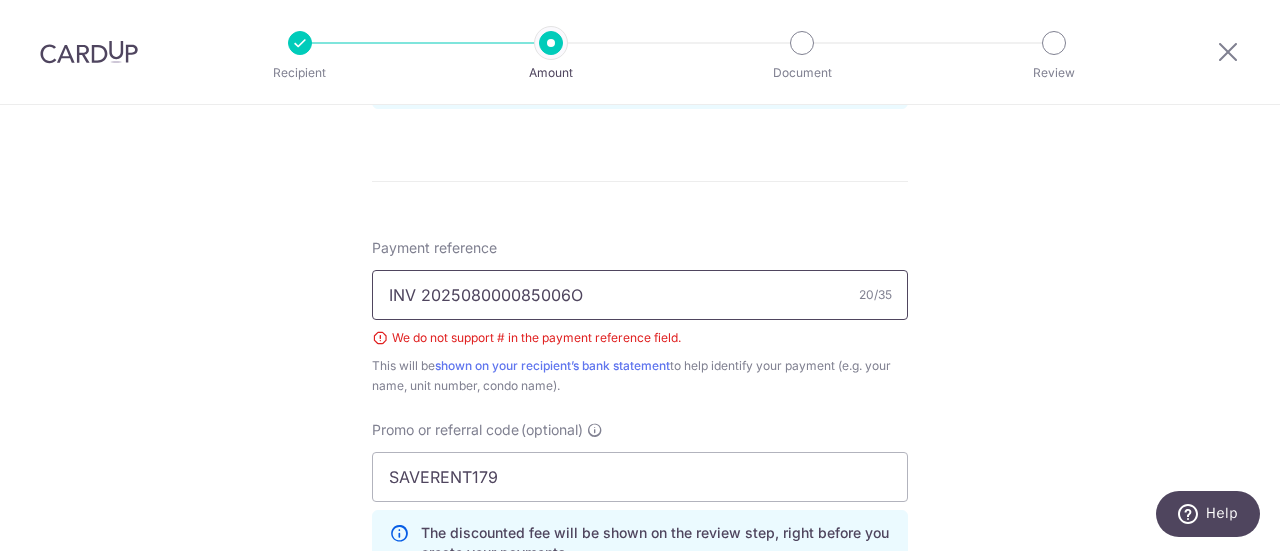 type on "INV 202508000085006O" 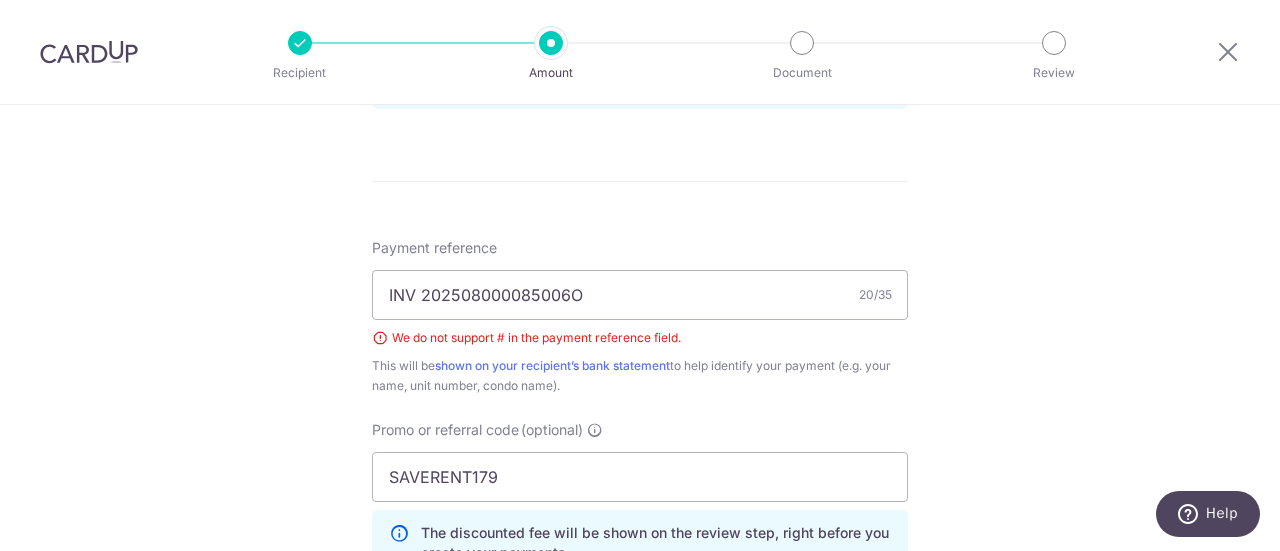 click on "This will be  shown on your recipient’s bank statement  to help identify your payment (e.g. your name, unit number, condo name)." at bounding box center (640, 376) 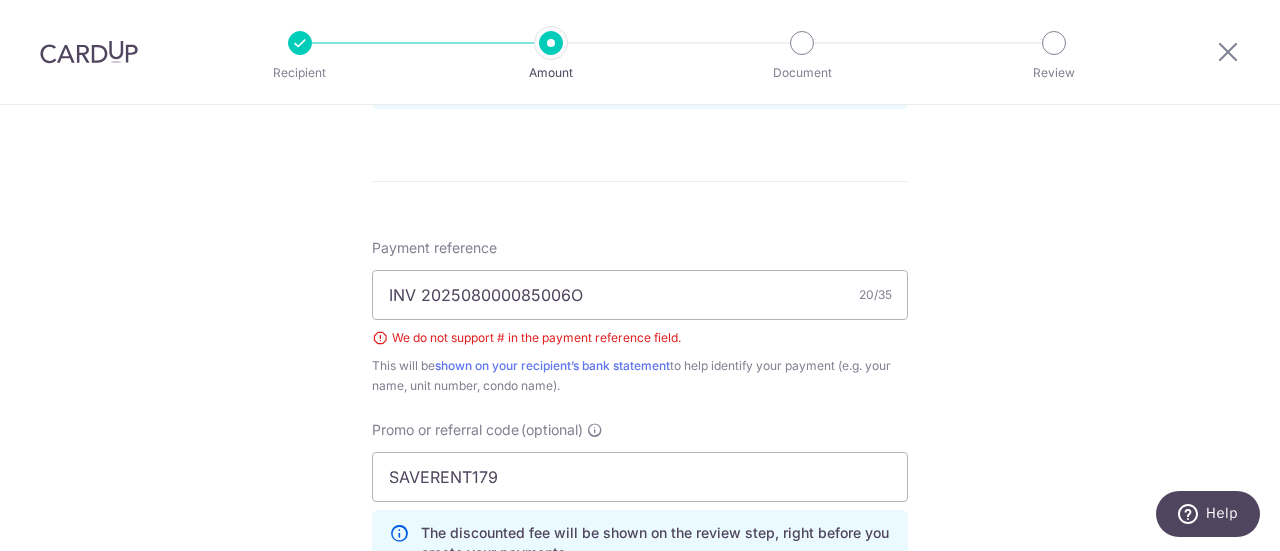 click on "Select Card
**** [LAST_FOUR_DIGITS]
Add credit card
Your Cards
**** [LAST_FOUR_DIGITS]
**** [LAST_FOUR_DIGITS]
**** [LAST_FOUR_DIGITS]
**** [LAST_FOUR_DIGITS]
**** [LAST_FOUR_DIGITS]
**** [LAST_FOUR_DIGITS]
**** [LAST_FOUR_DIGITS]
**** [LAST_FOUR_DIGITS]
Secure 256-bit SSL" at bounding box center (640, 1) 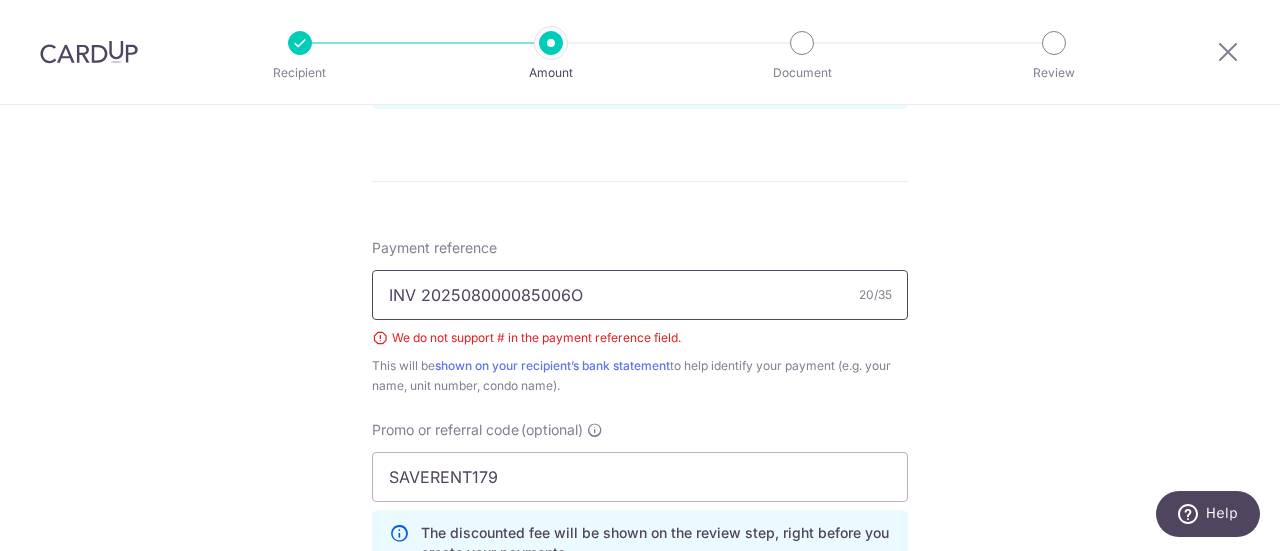 click on "INV 202508000085006O" at bounding box center (640, 295) 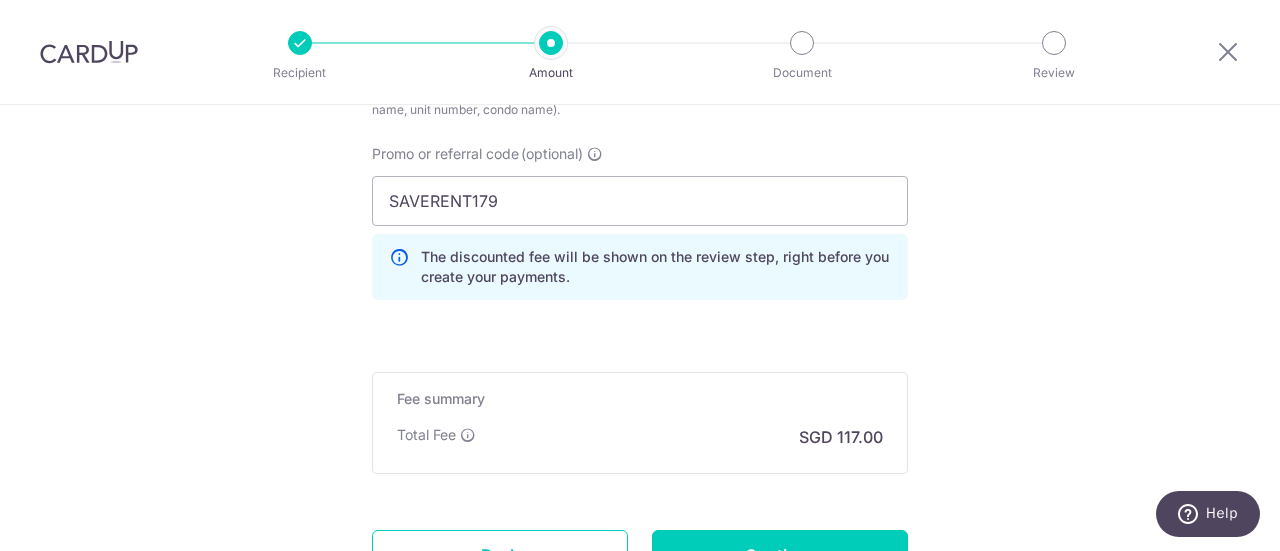 scroll, scrollTop: 1508, scrollLeft: 0, axis: vertical 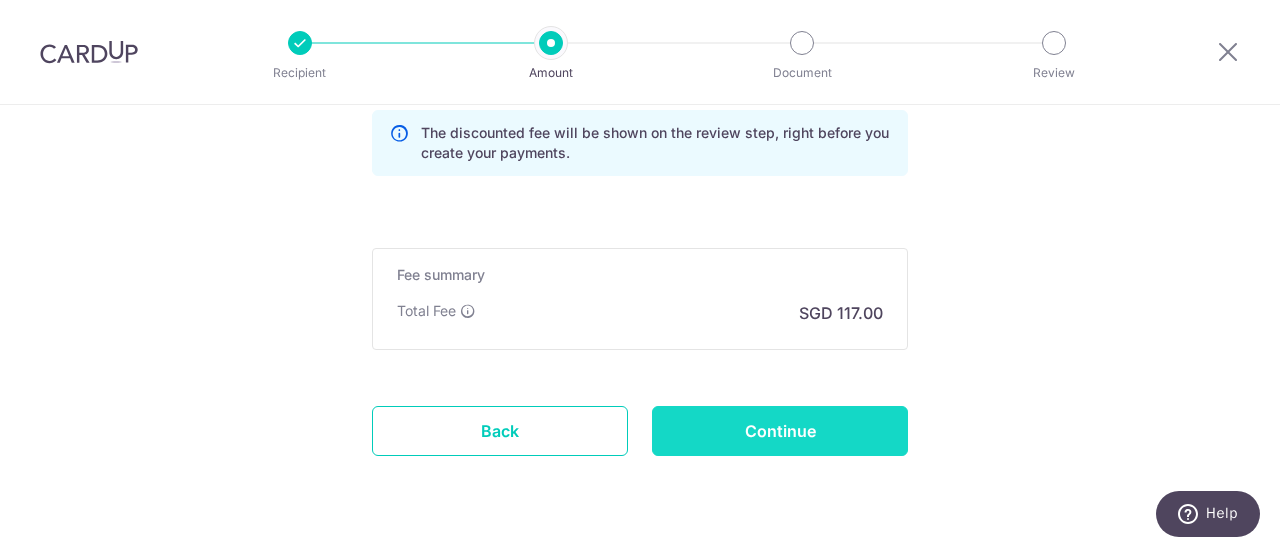 click on "Continue" at bounding box center (780, 431) 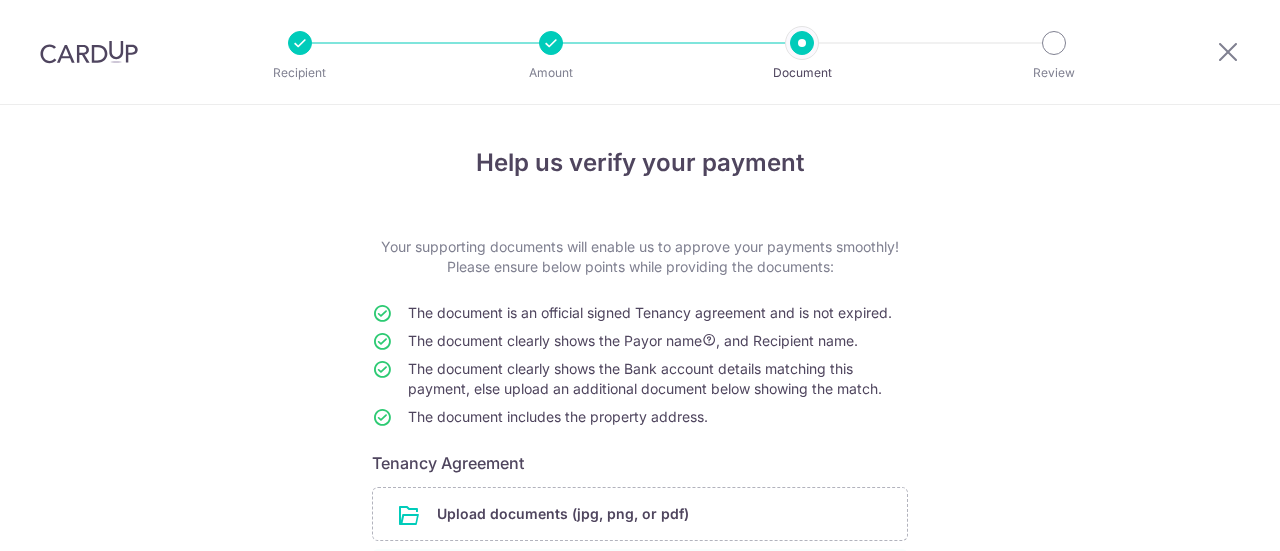 scroll, scrollTop: 0, scrollLeft: 0, axis: both 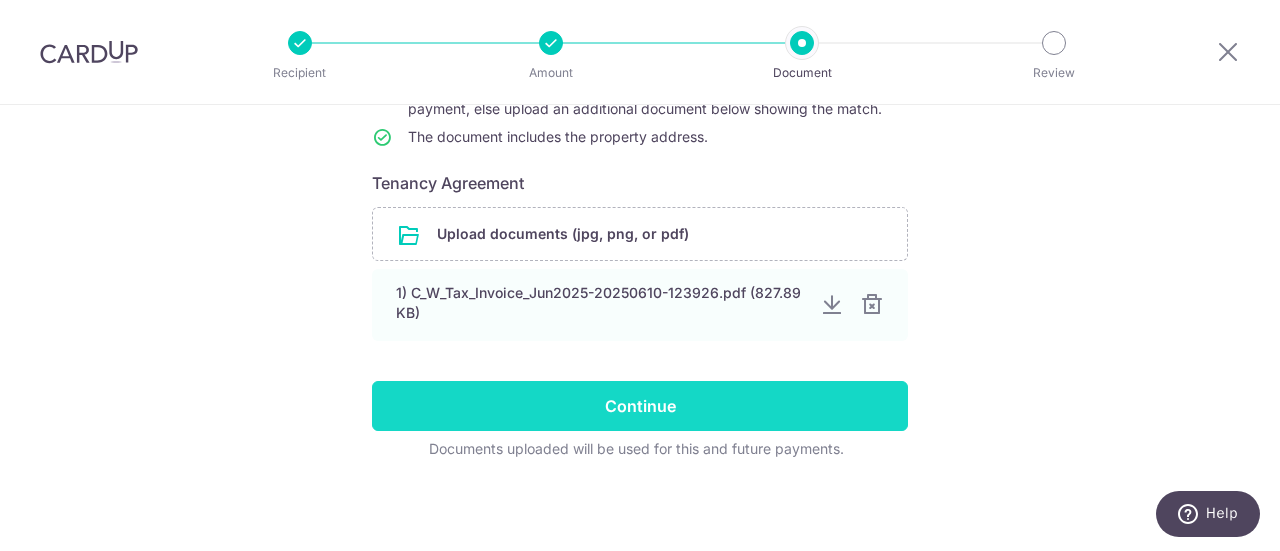 click on "Continue" at bounding box center [640, 406] 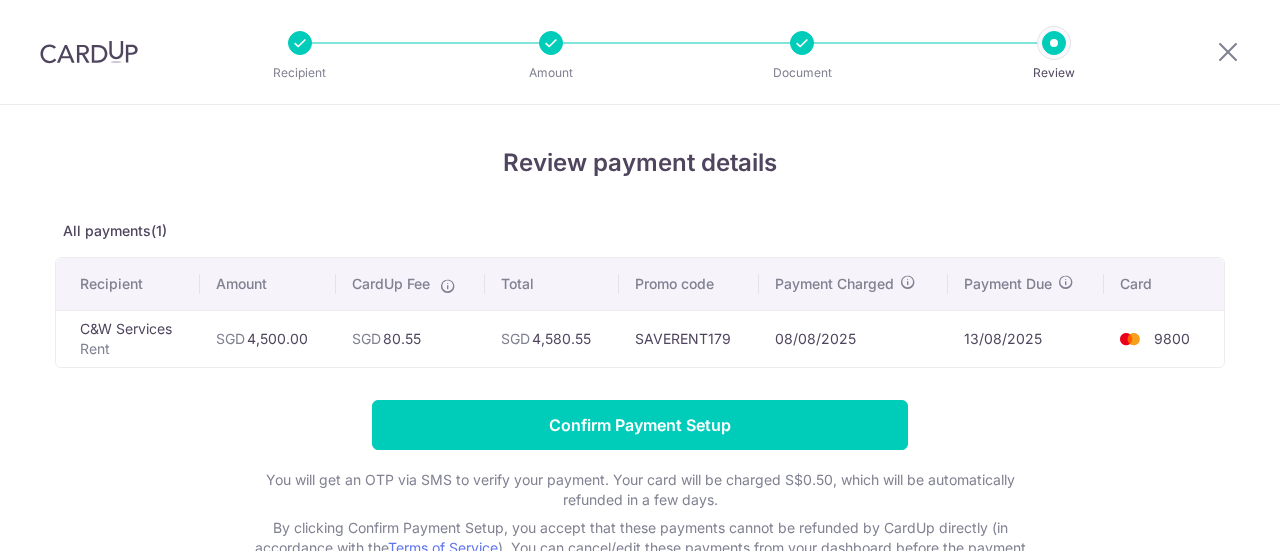 scroll, scrollTop: 0, scrollLeft: 0, axis: both 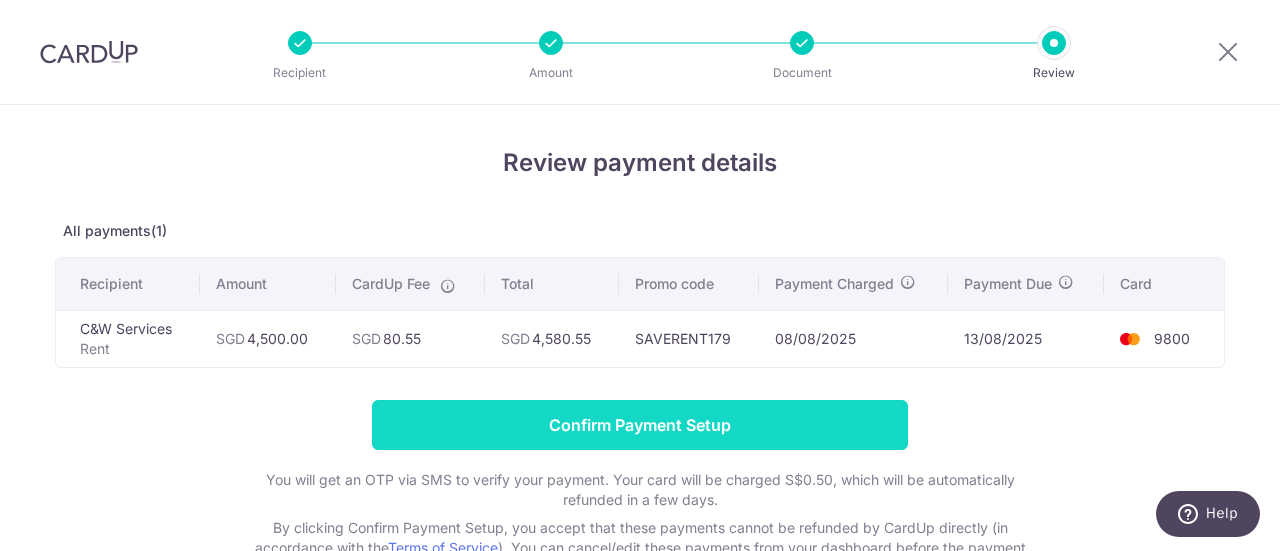 click on "Confirm Payment Setup" at bounding box center [640, 425] 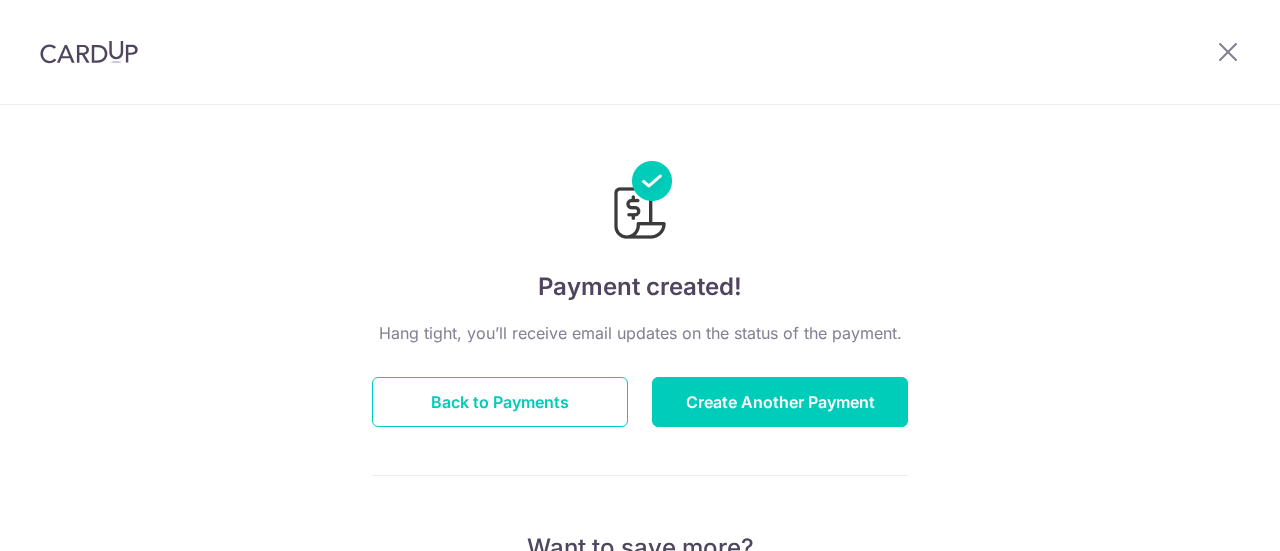 scroll, scrollTop: 0, scrollLeft: 0, axis: both 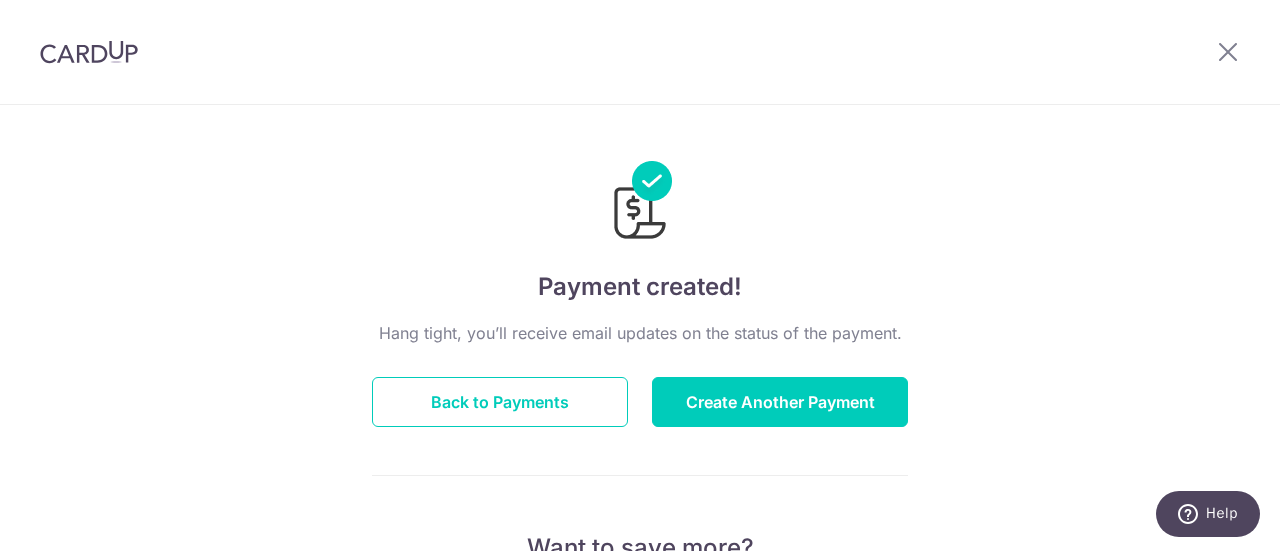 click at bounding box center (640, 187) 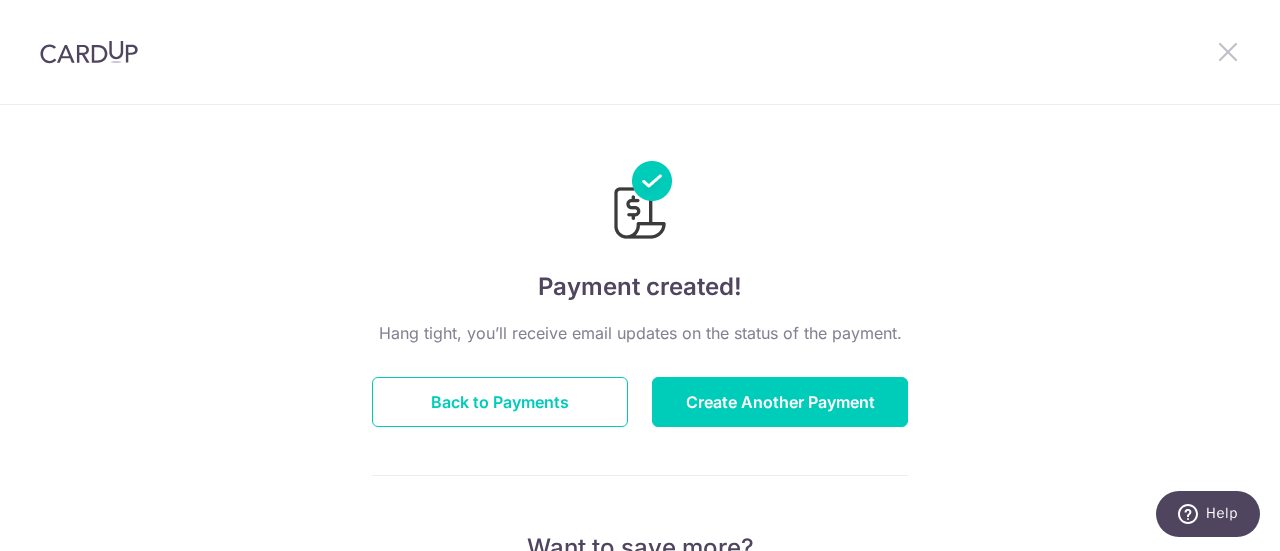 click at bounding box center (1228, 51) 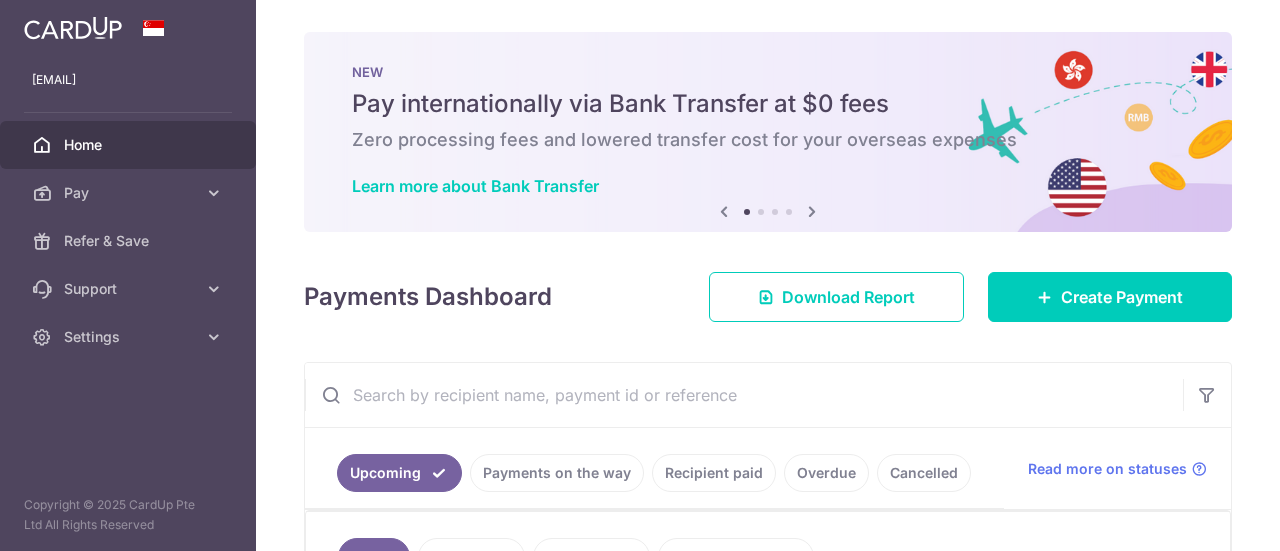 scroll, scrollTop: 0, scrollLeft: 0, axis: both 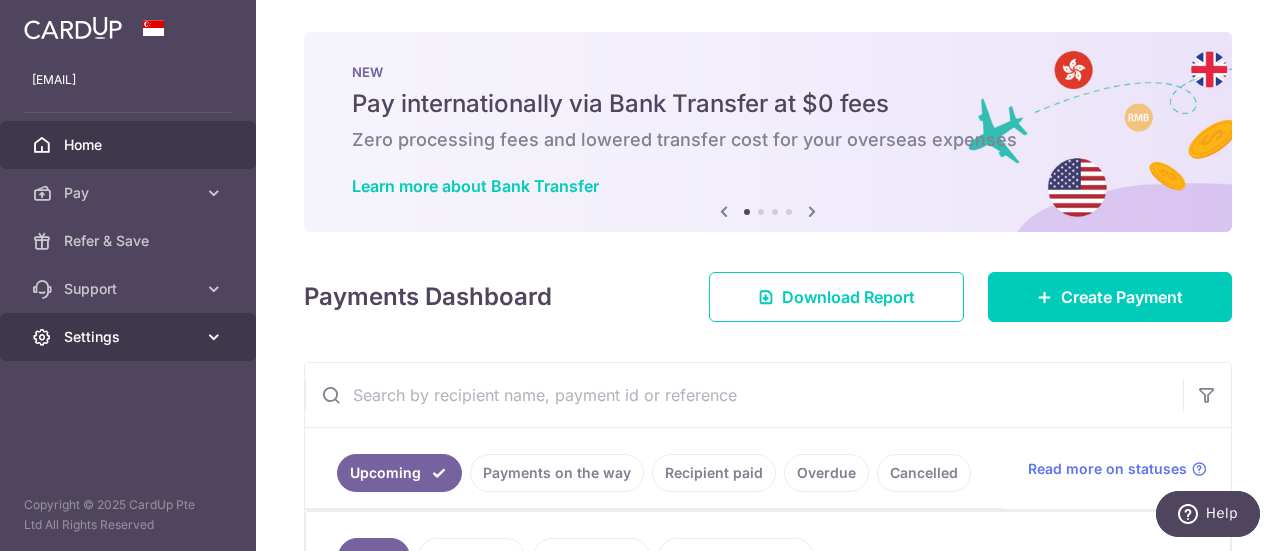 click on "Settings" at bounding box center (130, 337) 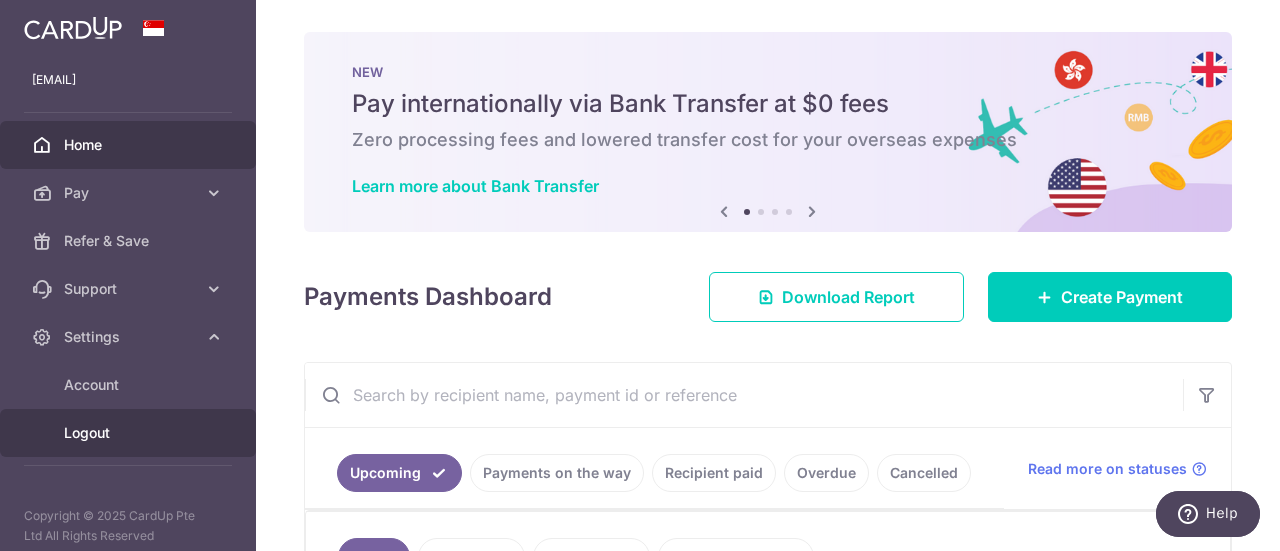 click on "Logout" at bounding box center [130, 433] 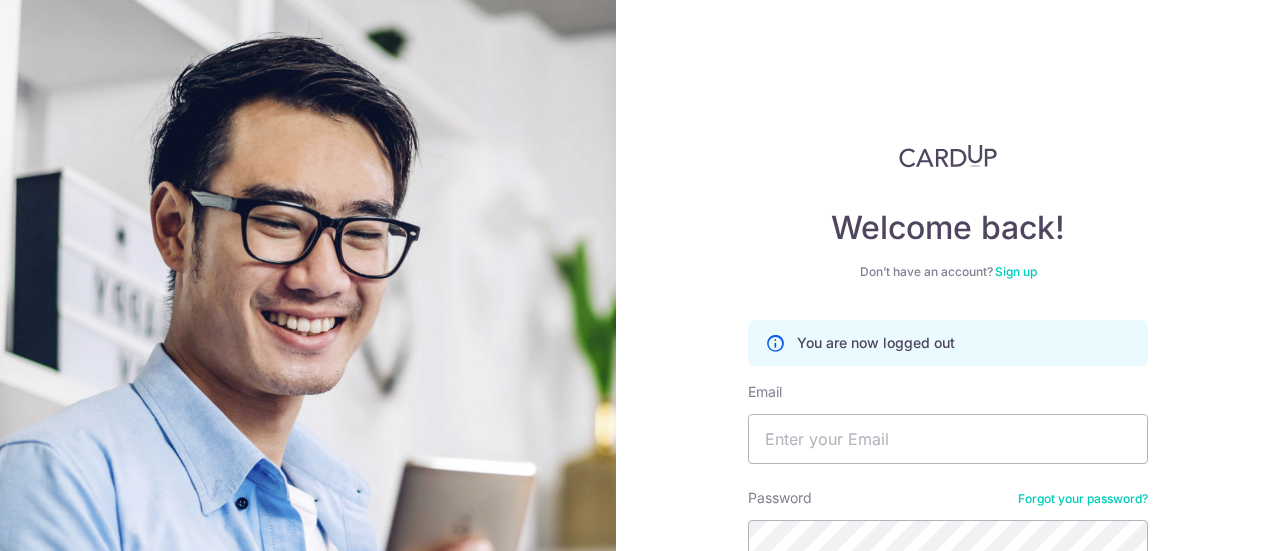 scroll, scrollTop: 0, scrollLeft: 0, axis: both 